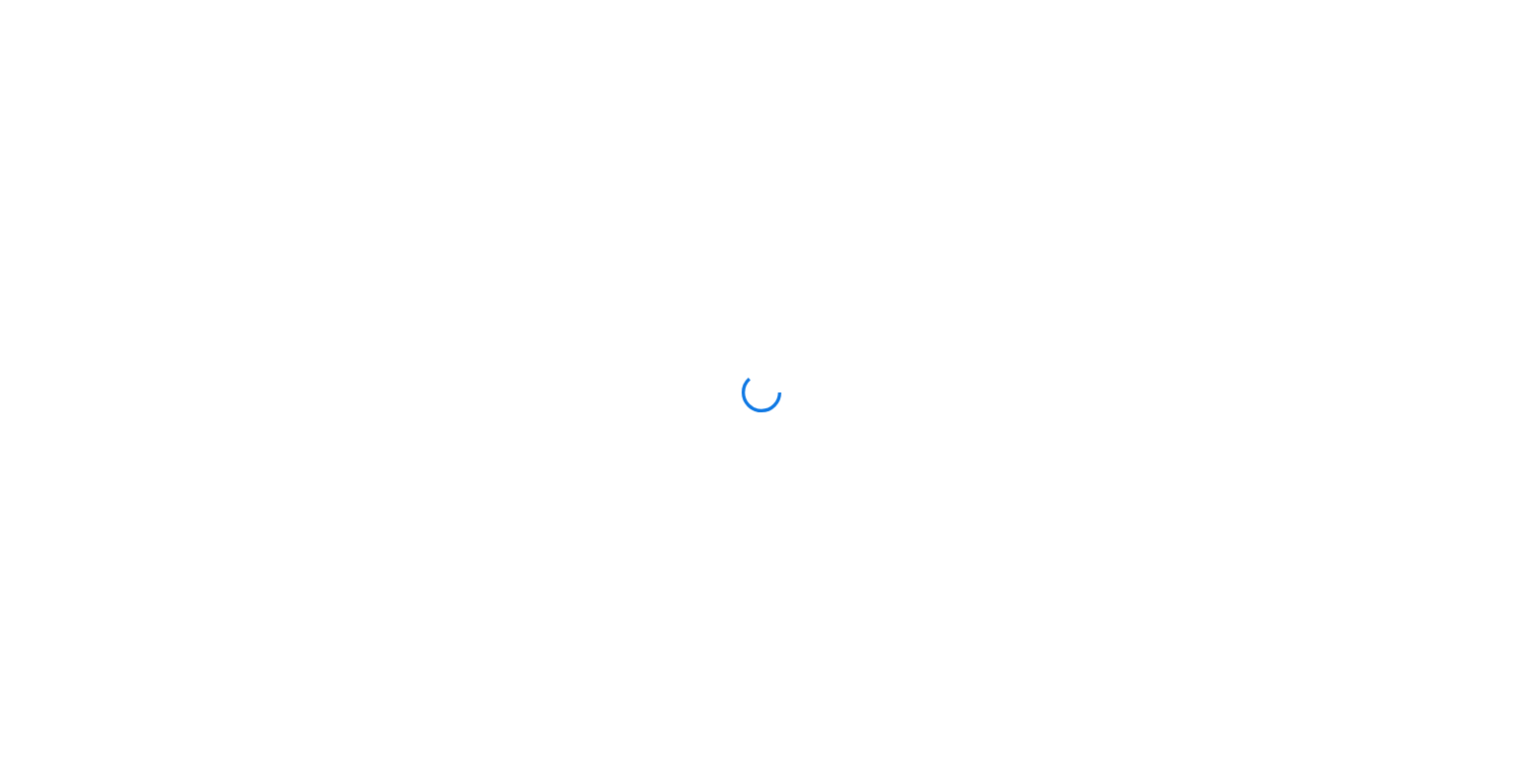 scroll, scrollTop: 0, scrollLeft: 0, axis: both 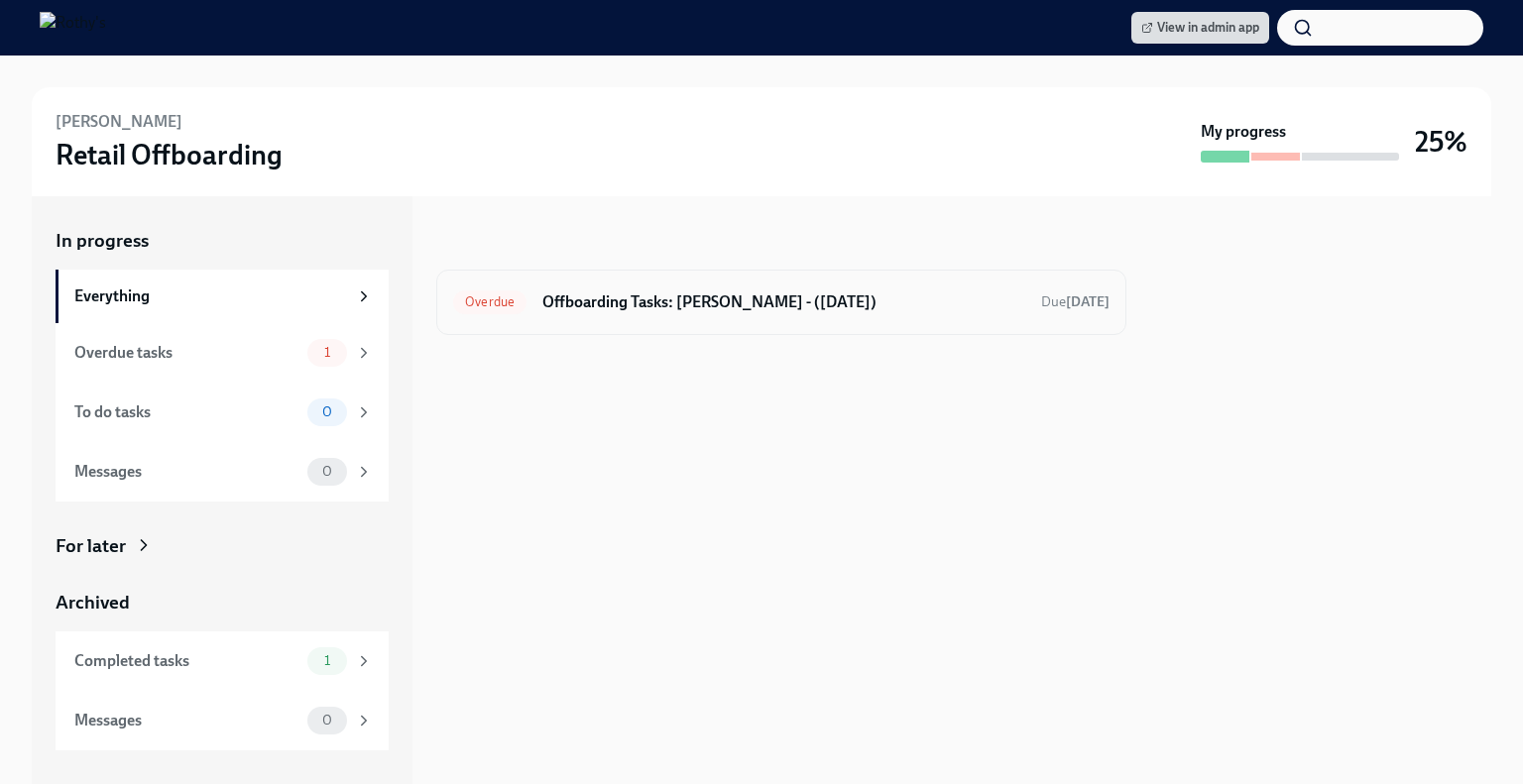 click on "Offboarding Tasks: Jenny -  (07/31/2025)" at bounding box center (783, 302) 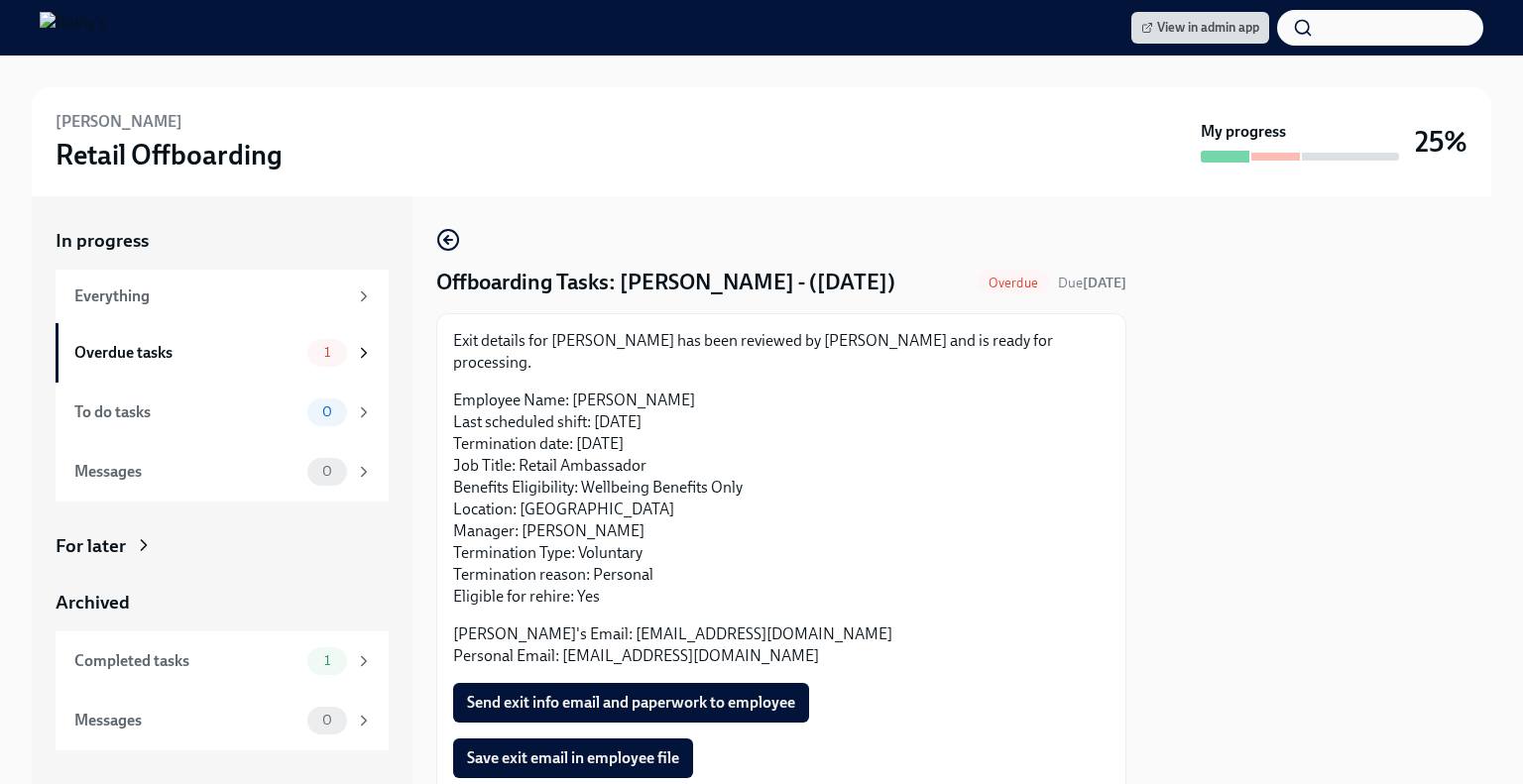 click on "Employee Name: Jenny Kuo
Last scheduled shift: 07/26/2025
Termination date: 07/31/2025
Job Title: Retail Ambassador
Benefits Eligibility: Wellbeing Benefits Only
Location: CA - Broadway Plaza Store
Manager: Aicha Brou
Termination Type: Voluntary
Termination reason: Personal
Eligible for rehire:  Yes" at bounding box center [781, 499] 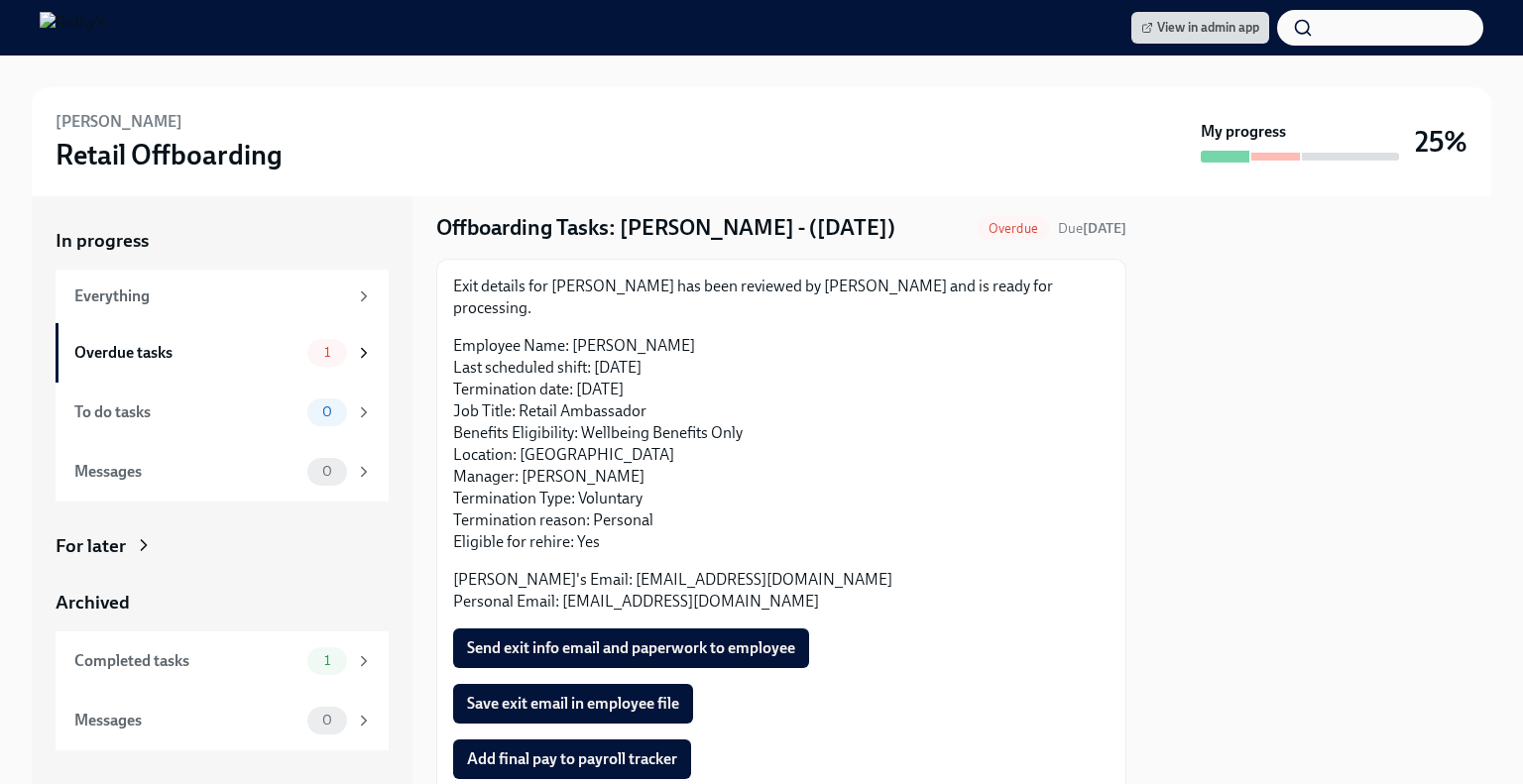 scroll, scrollTop: 107, scrollLeft: 0, axis: vertical 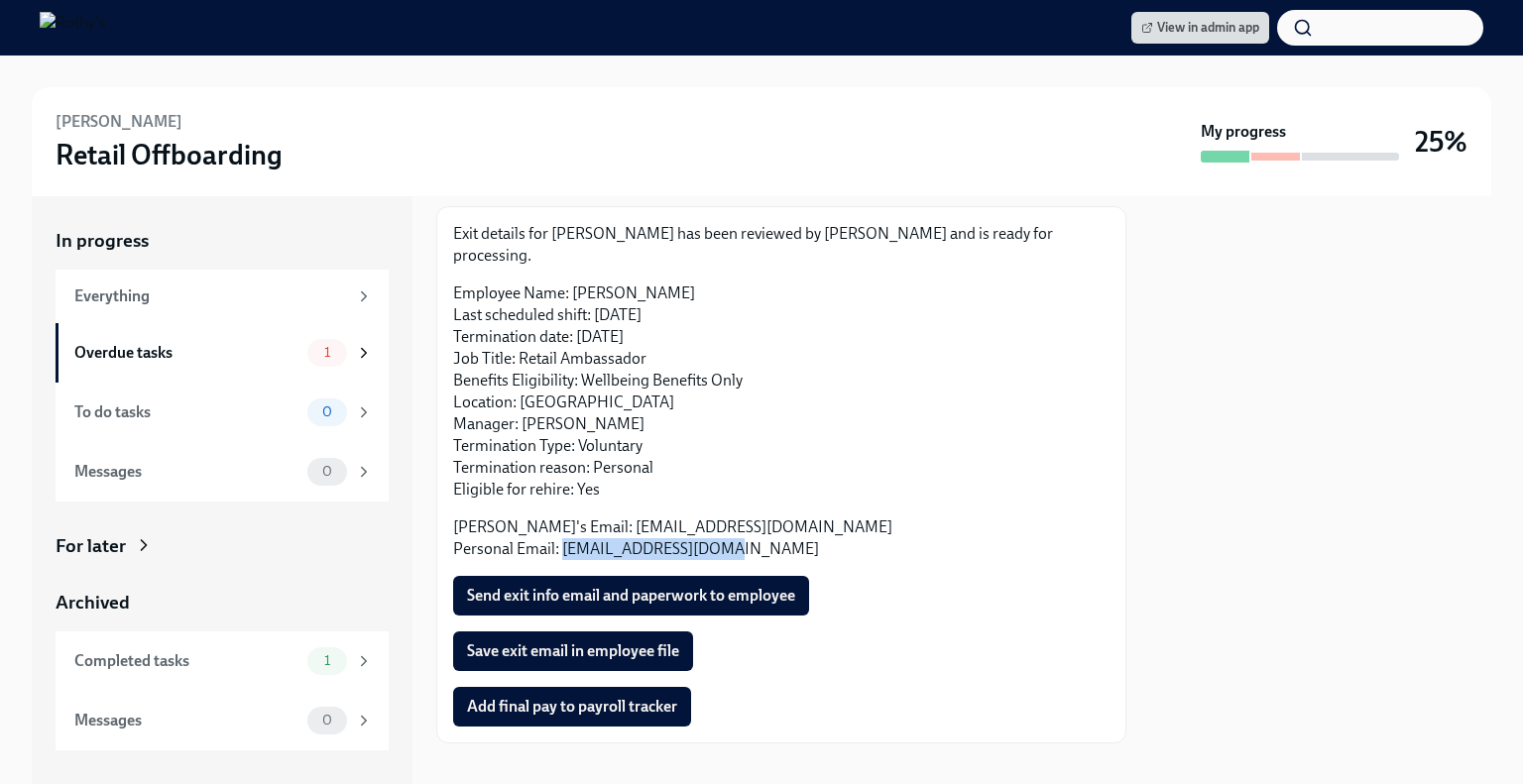 drag, startPoint x: 738, startPoint y: 532, endPoint x: 561, endPoint y: 528, distance: 177.04519 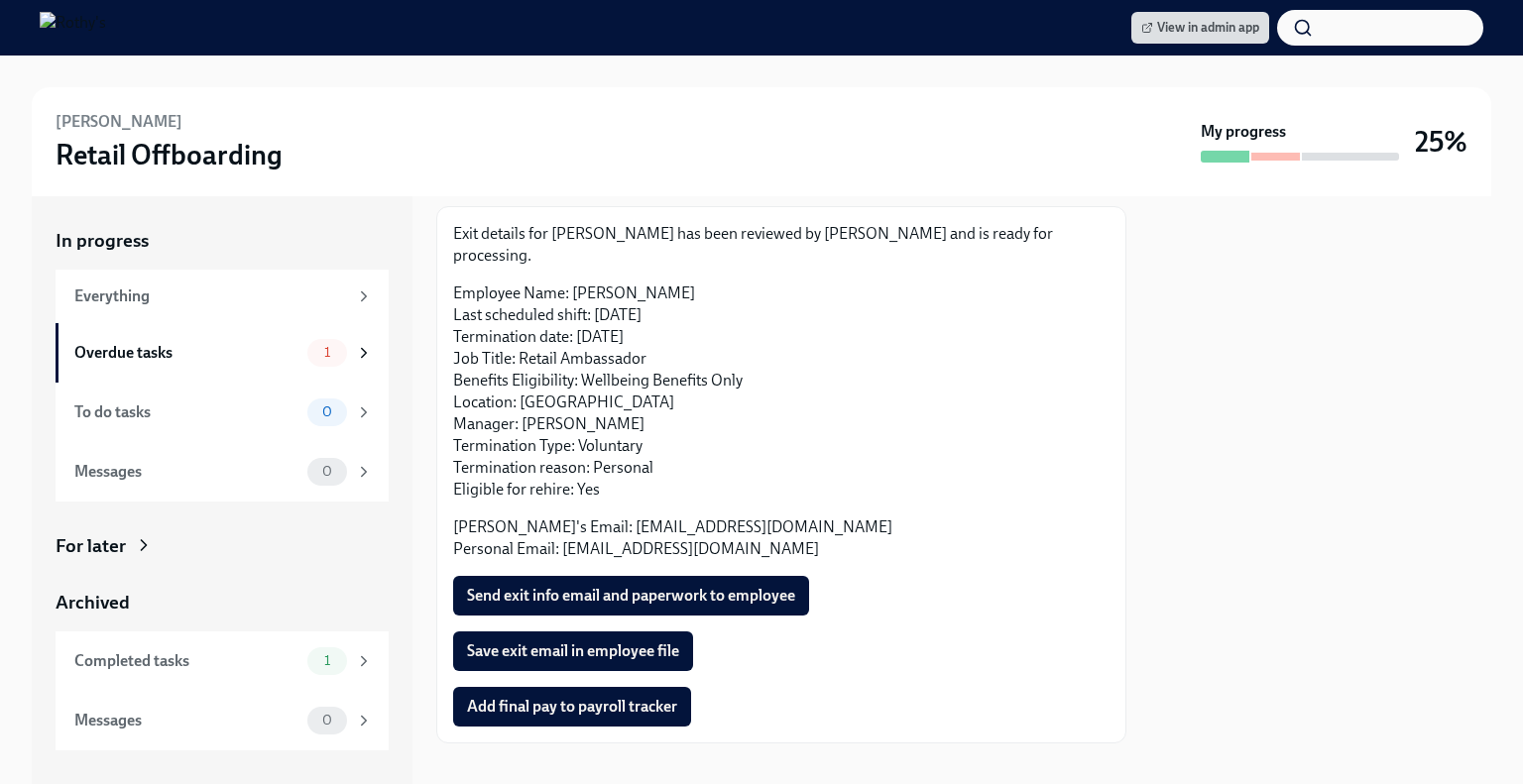 click on "In progress Everything Overdue tasks 1 To do tasks 0 Messages 0 For later Archived Completed tasks 1 Messages 0" at bounding box center [222, 490] 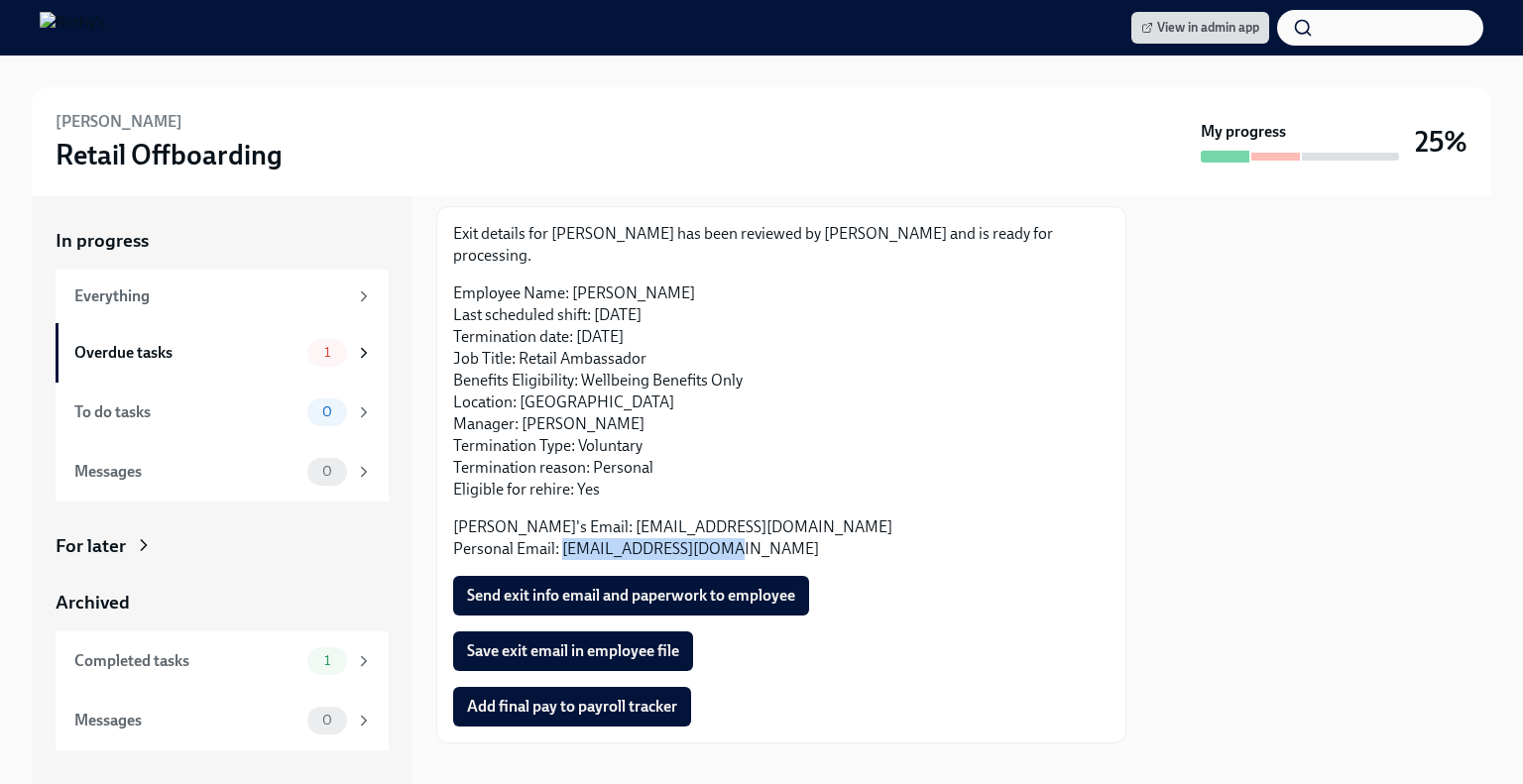drag, startPoint x: 744, startPoint y: 523, endPoint x: 560, endPoint y: 537, distance: 184.53184 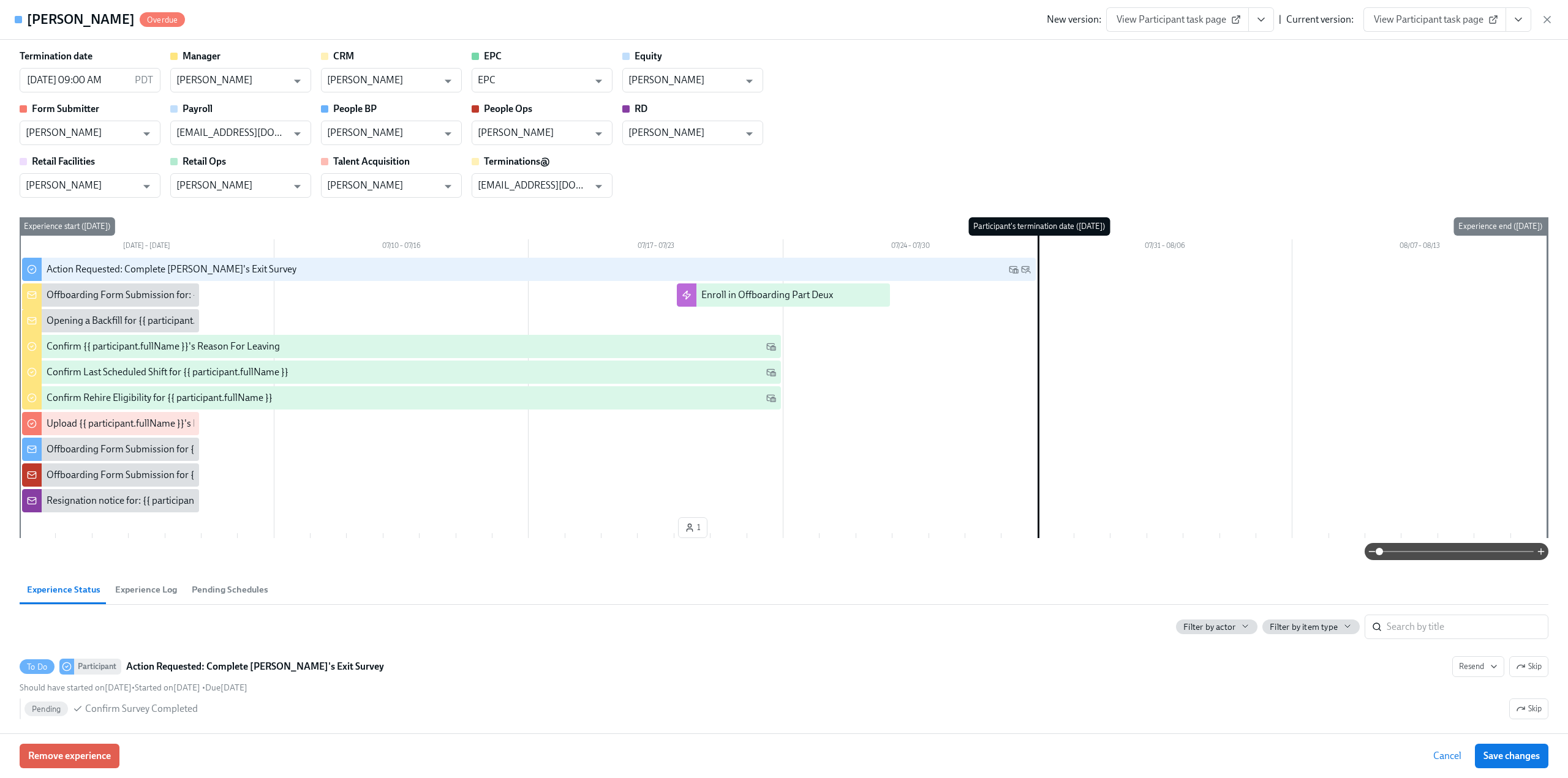 scroll, scrollTop: 979, scrollLeft: 0, axis: vertical 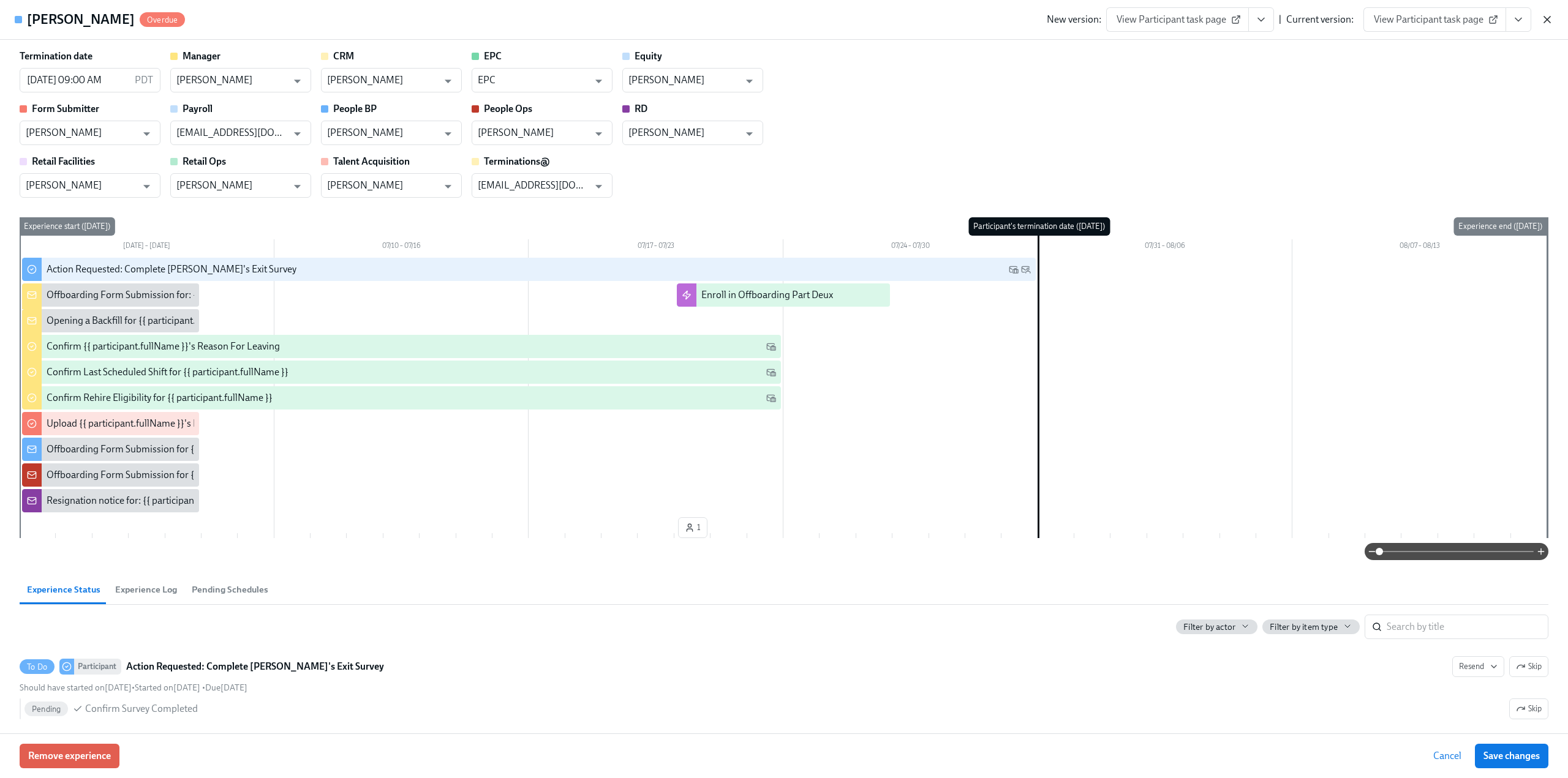 click 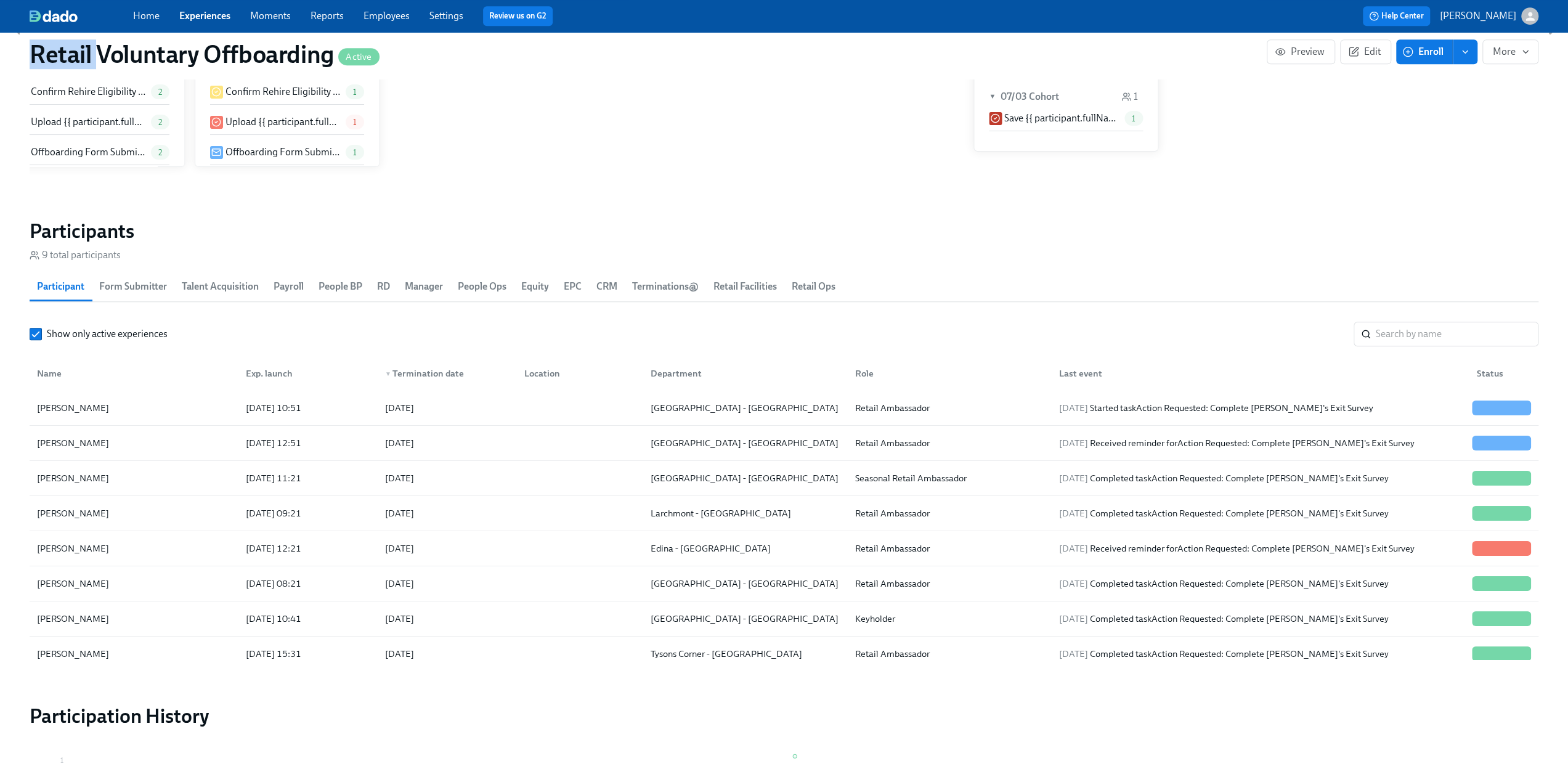 click on "Experiences" at bounding box center (205, 15) 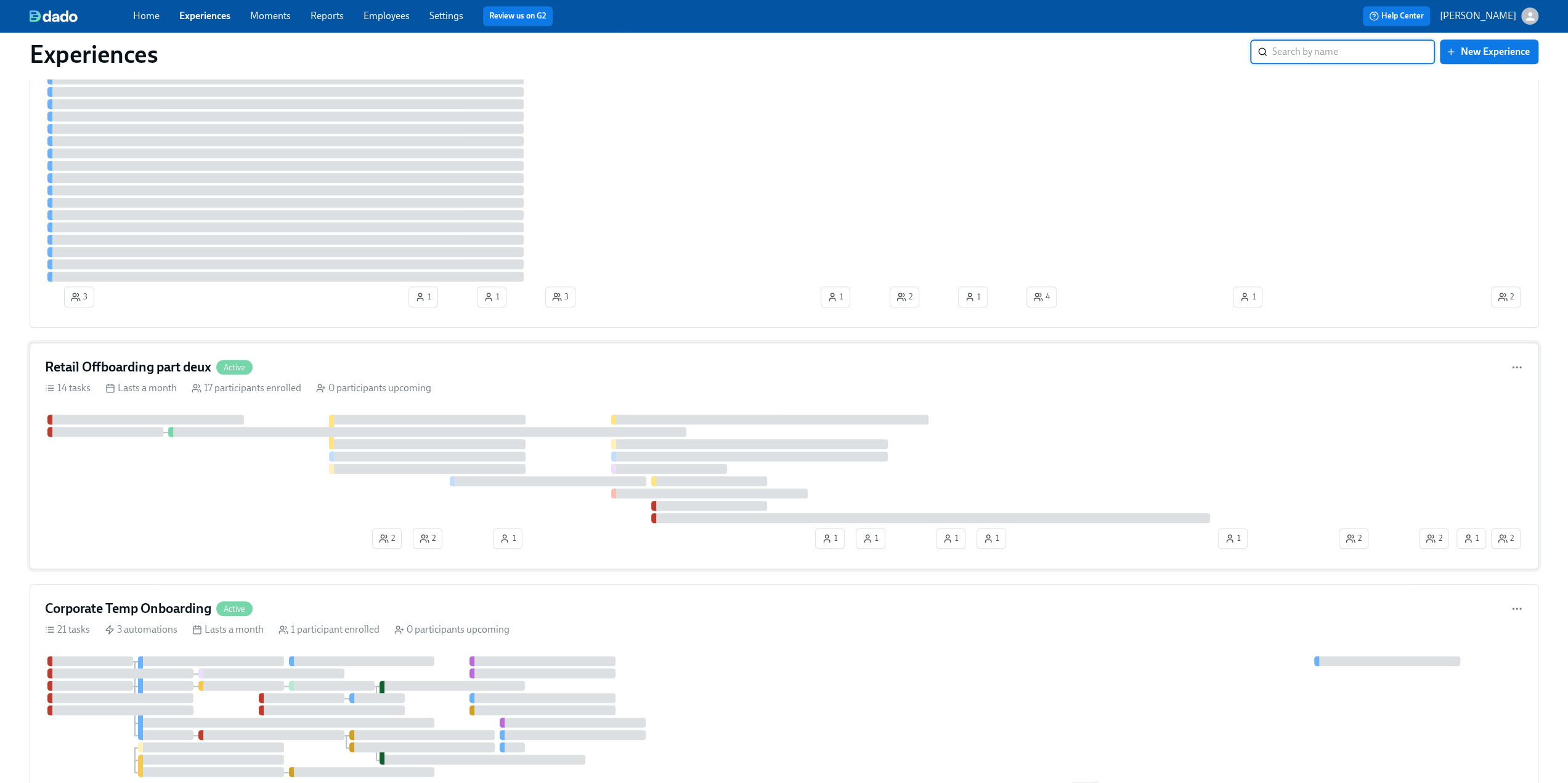scroll, scrollTop: 678, scrollLeft: 0, axis: vertical 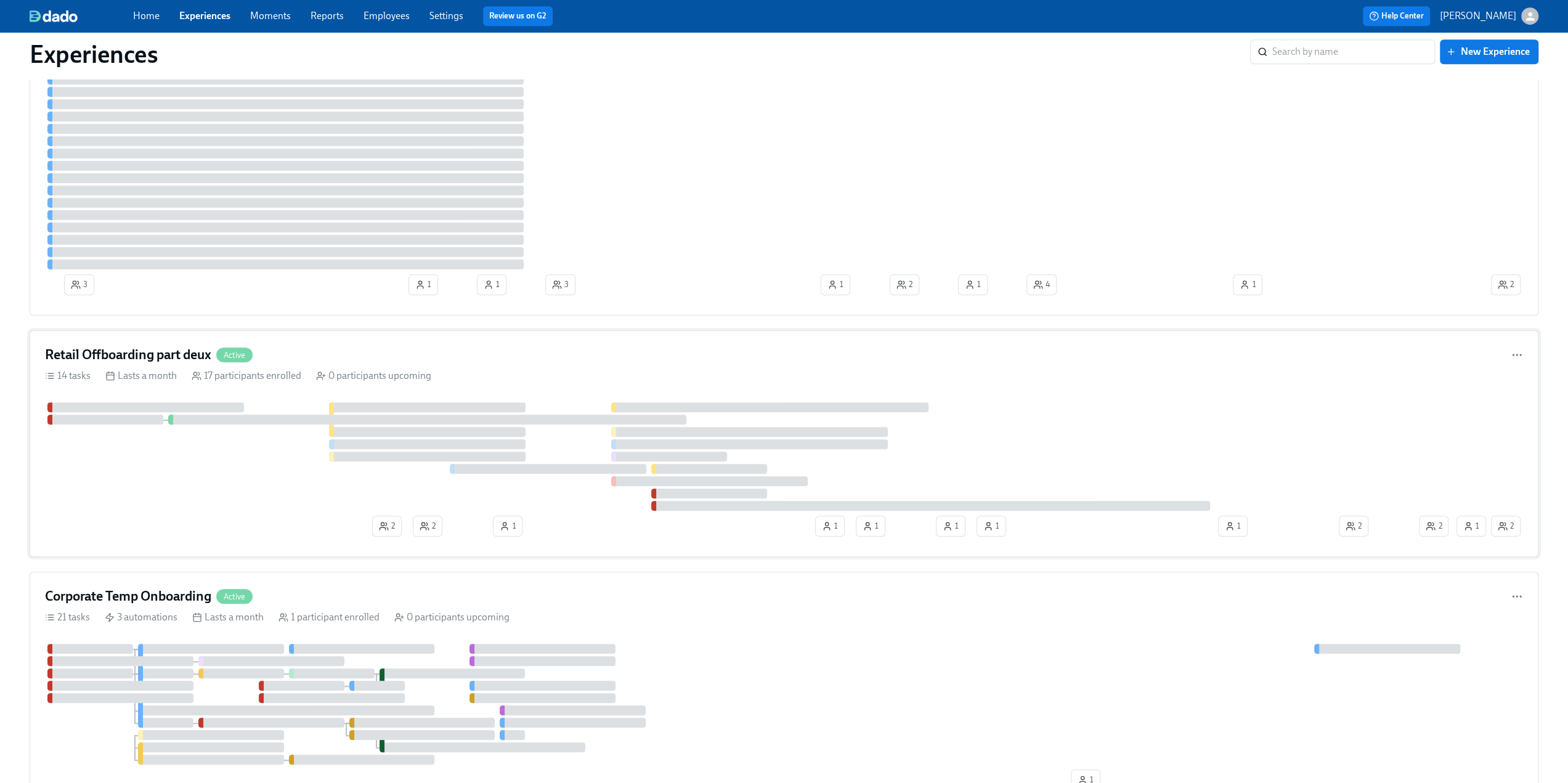 click on "Retail Offboarding part deux Active" at bounding box center [784, 355] 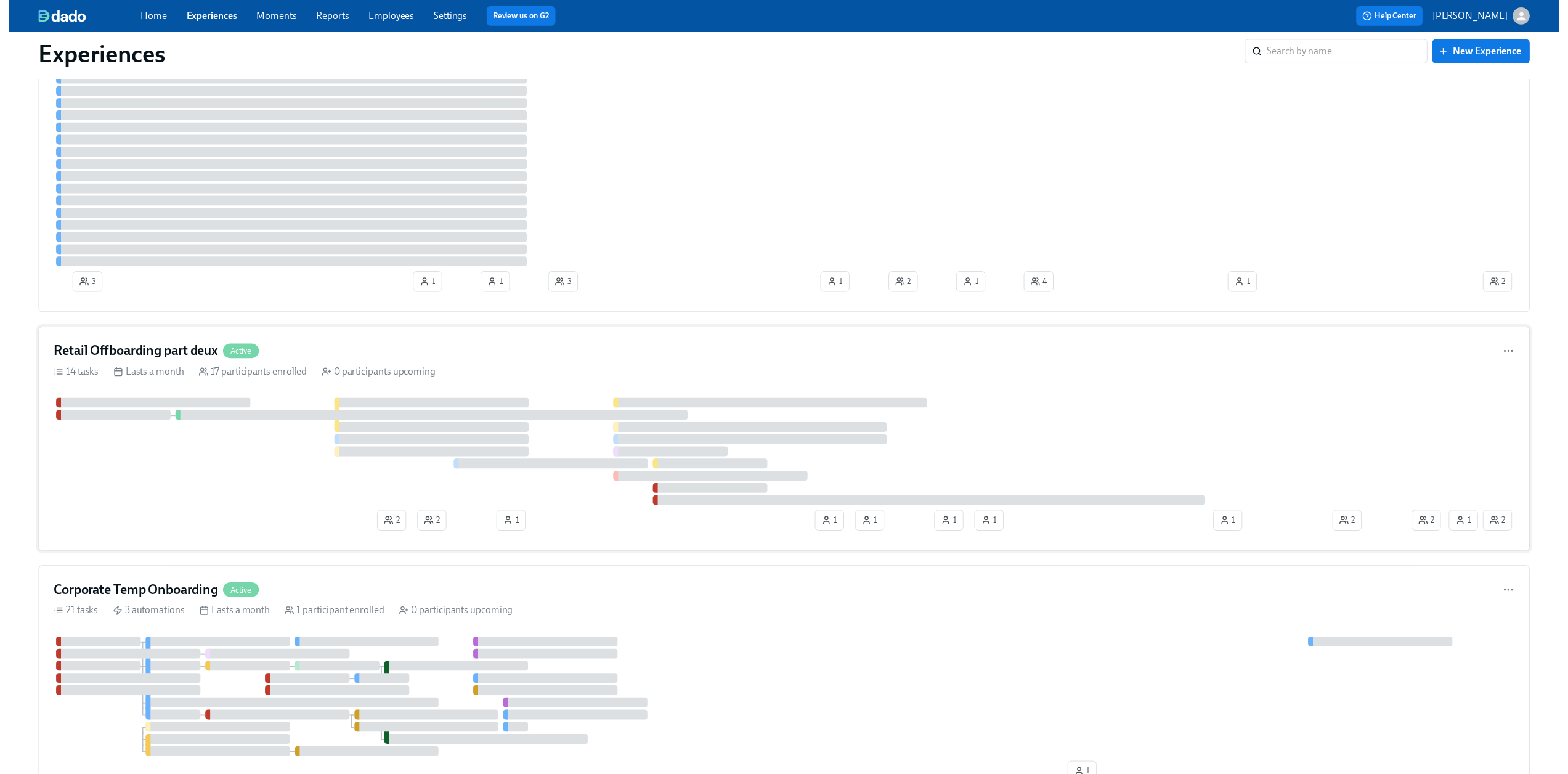 scroll, scrollTop: 0, scrollLeft: 0, axis: both 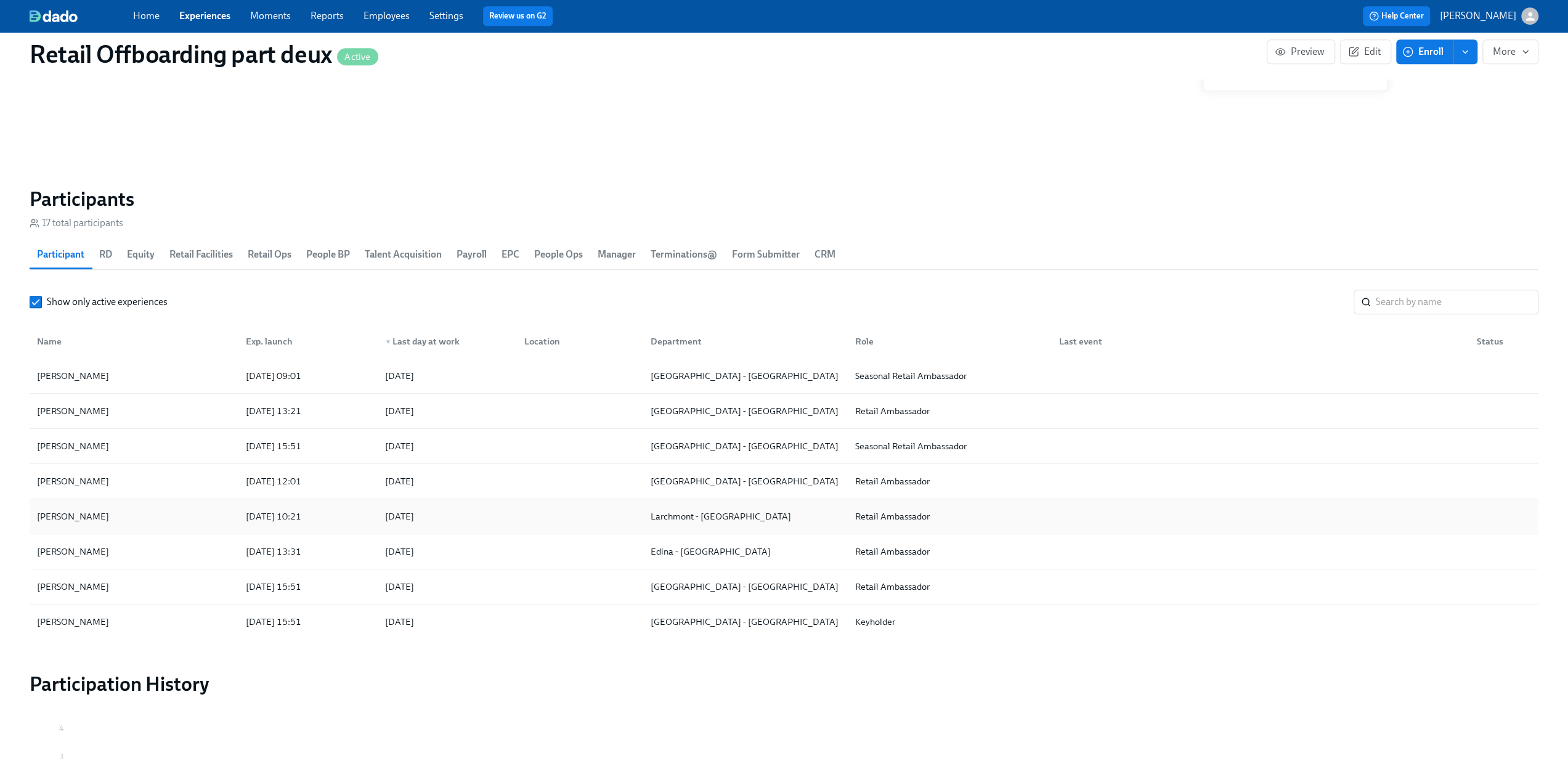 click on "[PERSON_NAME]" at bounding box center (134, 516) 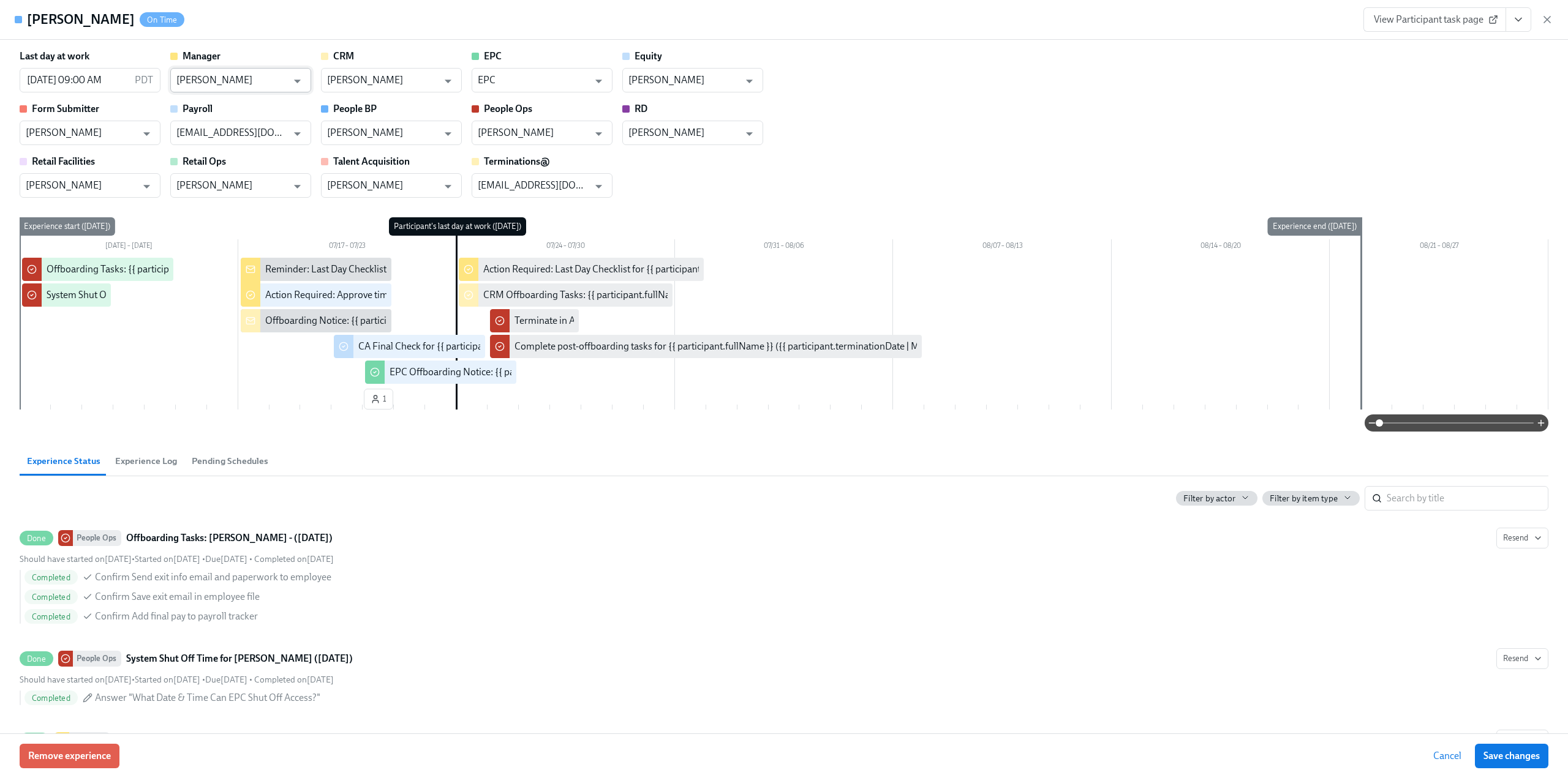 click on "[PERSON_NAME]" at bounding box center [232, 80] 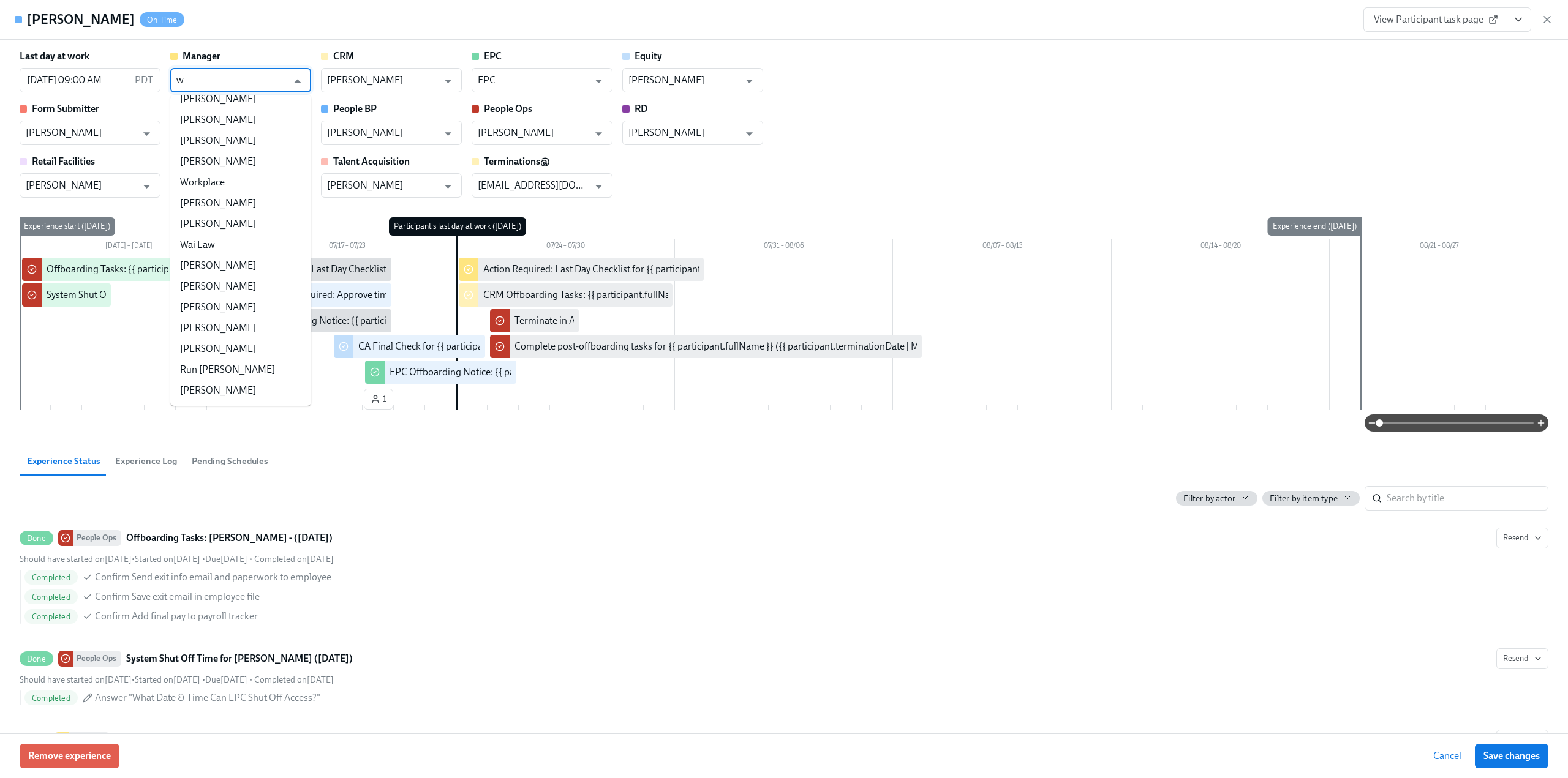 scroll, scrollTop: 0, scrollLeft: 0, axis: both 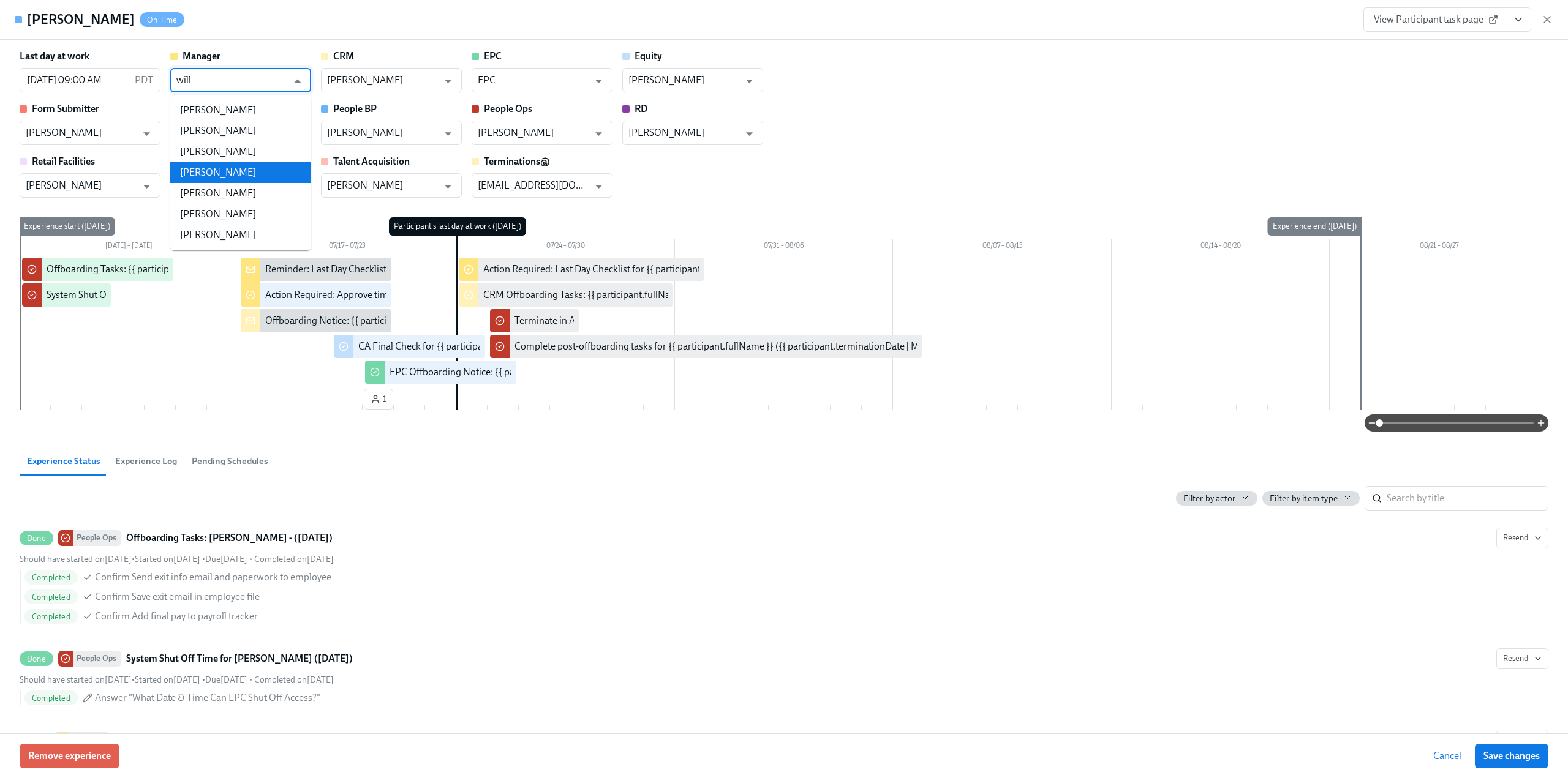 click on "[PERSON_NAME]" at bounding box center [241, 173] 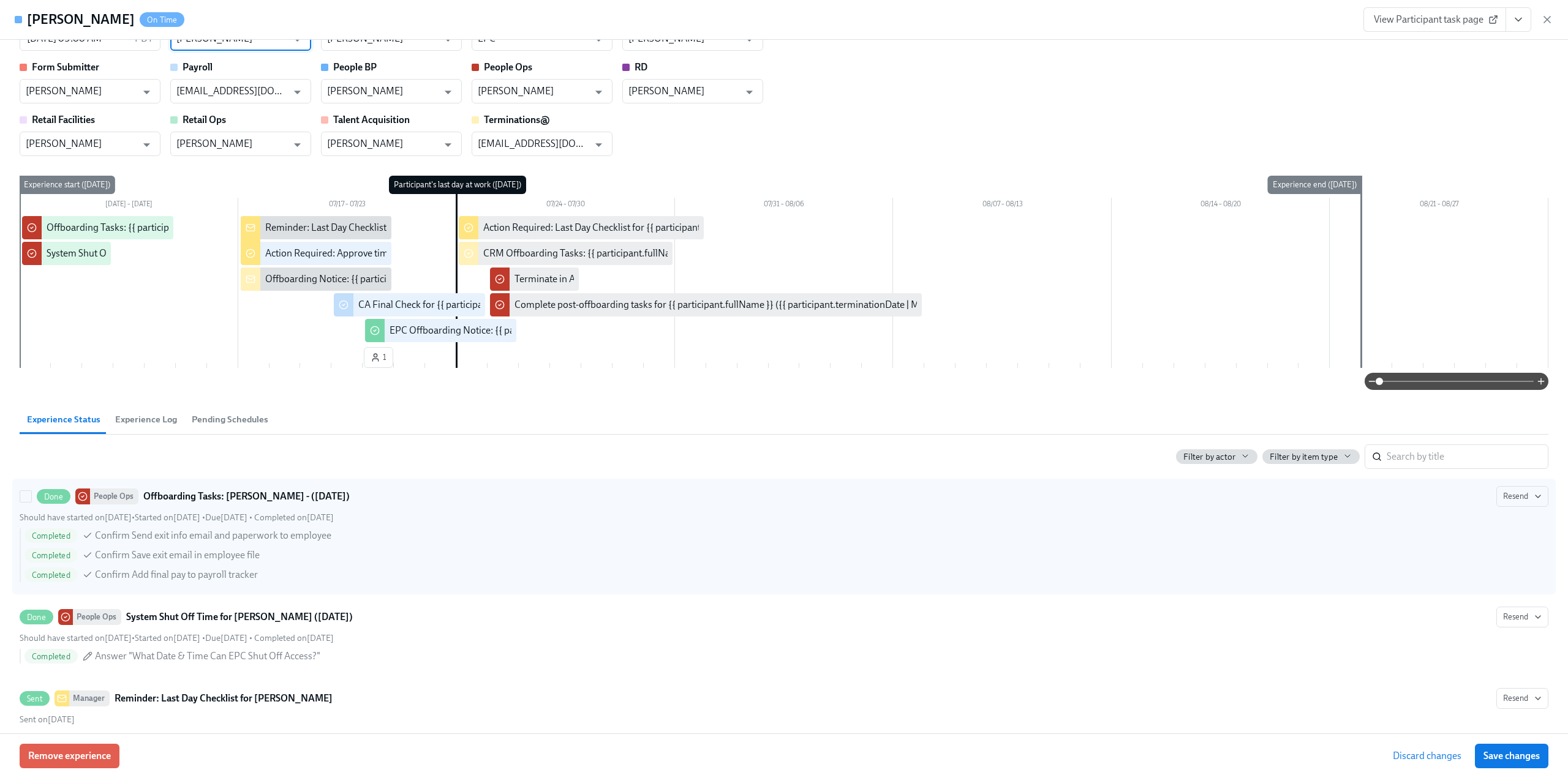 scroll, scrollTop: 61, scrollLeft: 0, axis: vertical 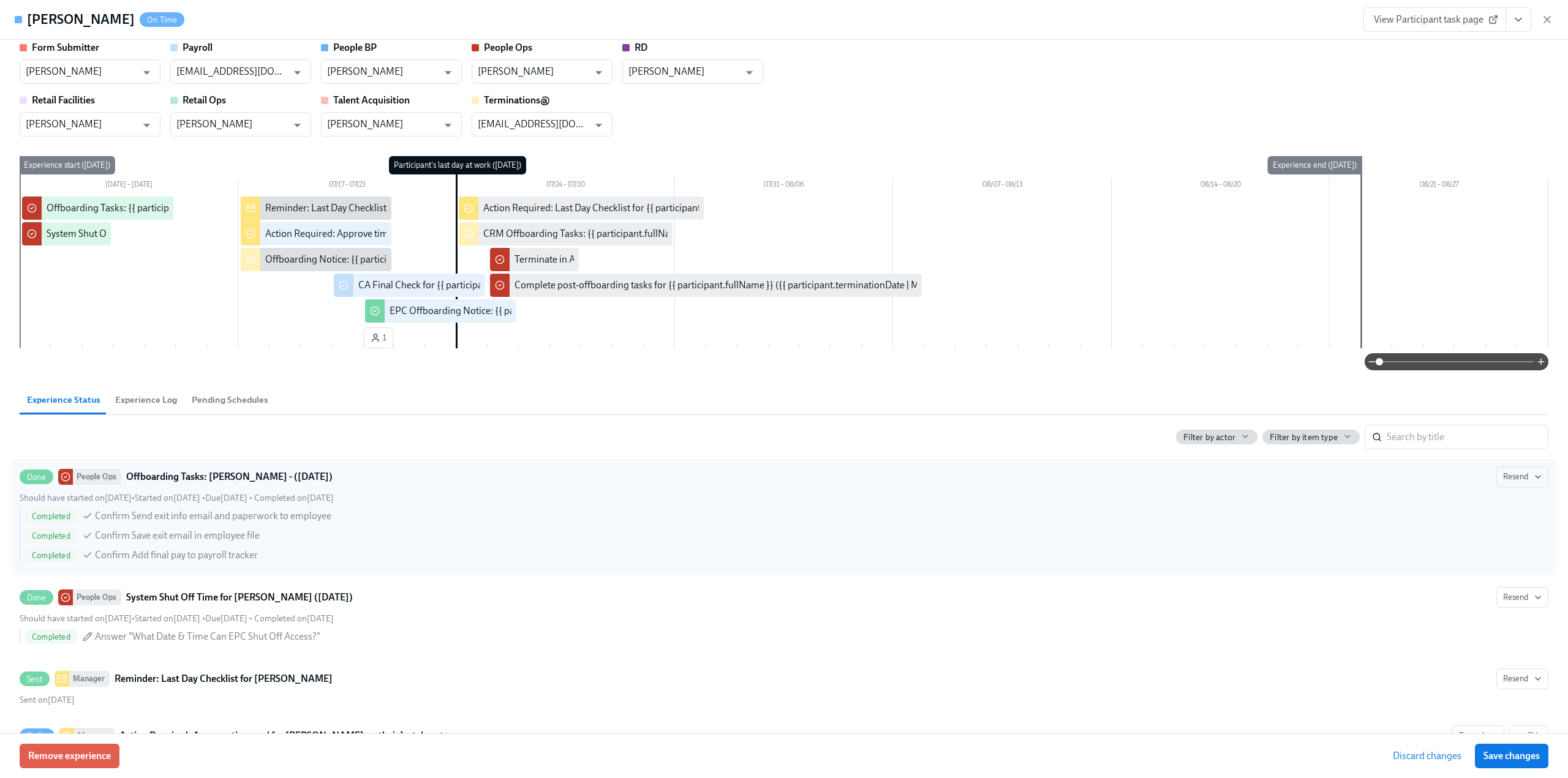 type on "[PERSON_NAME]" 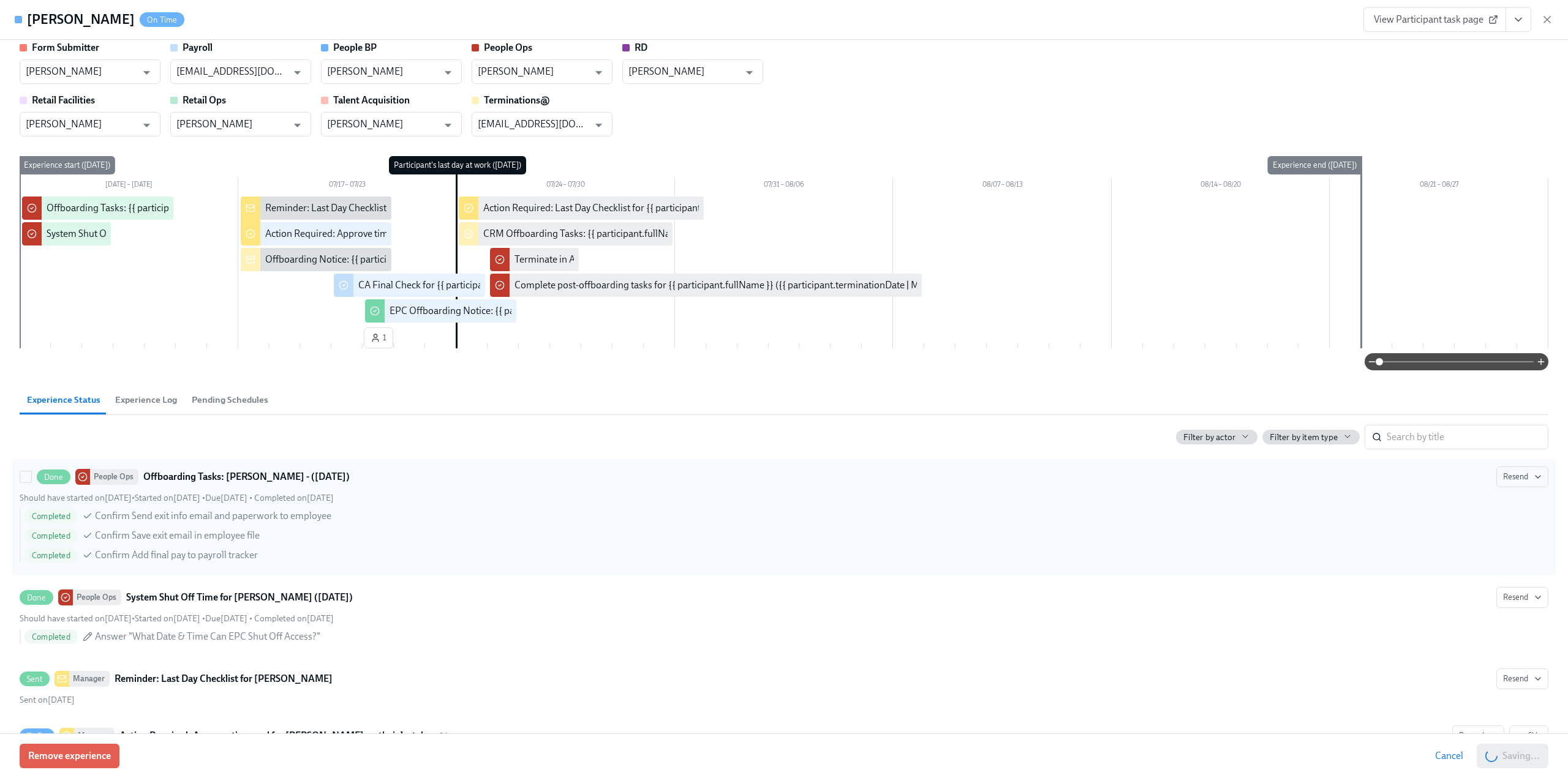 type on "[PERSON_NAME]" 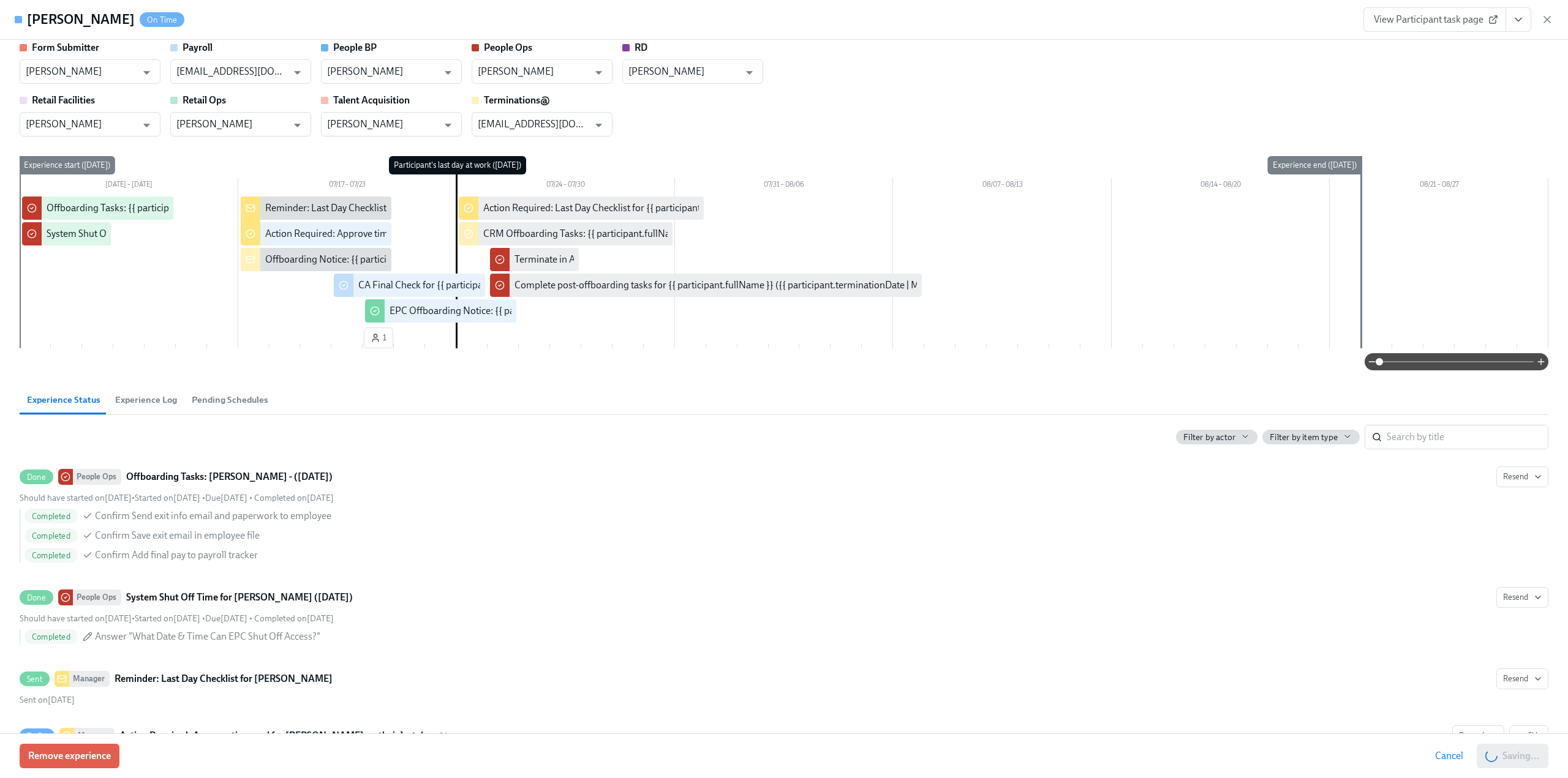 scroll, scrollTop: 0, scrollLeft: 5457, axis: horizontal 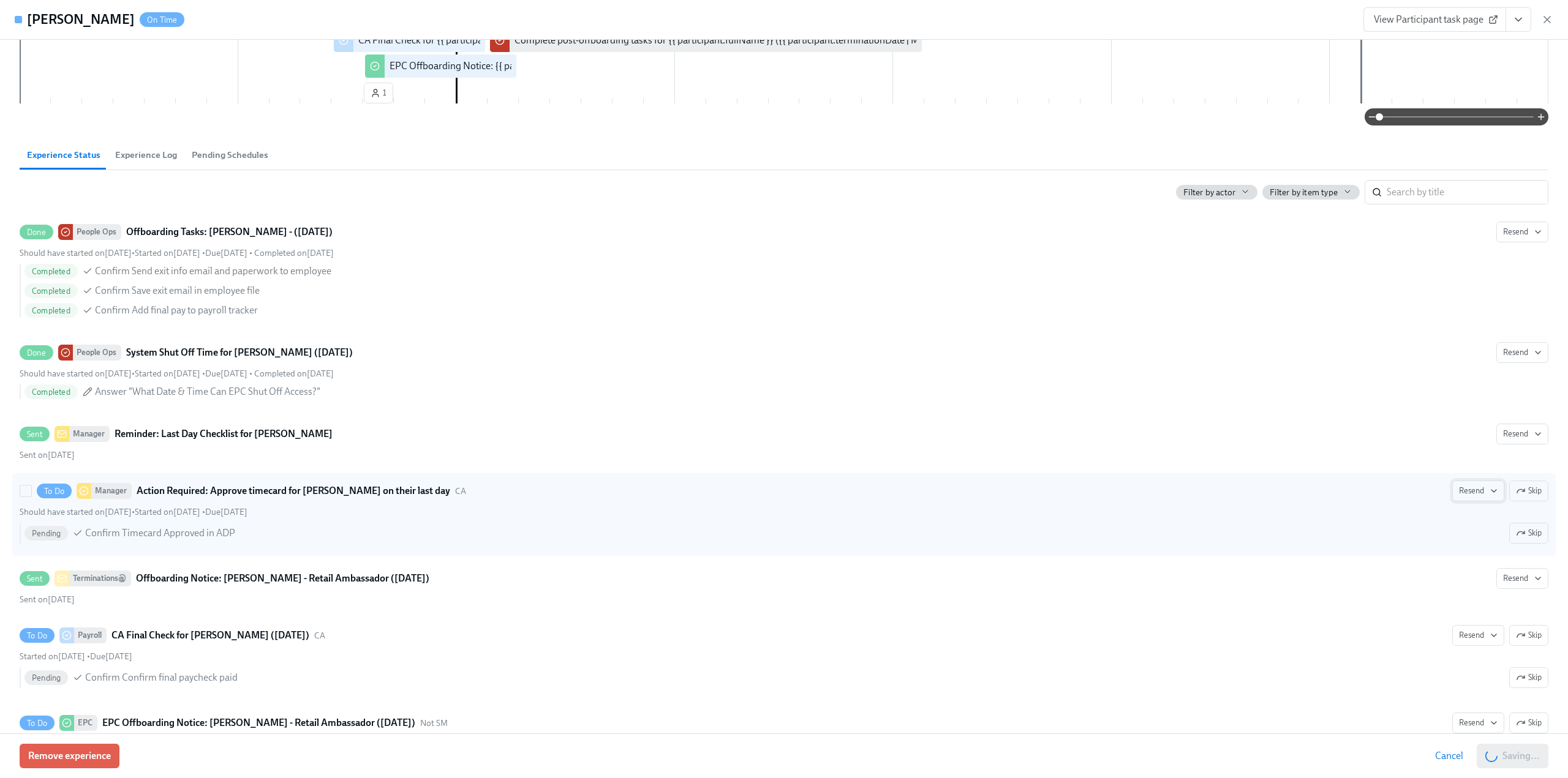 click on "Resend" at bounding box center [1478, 491] 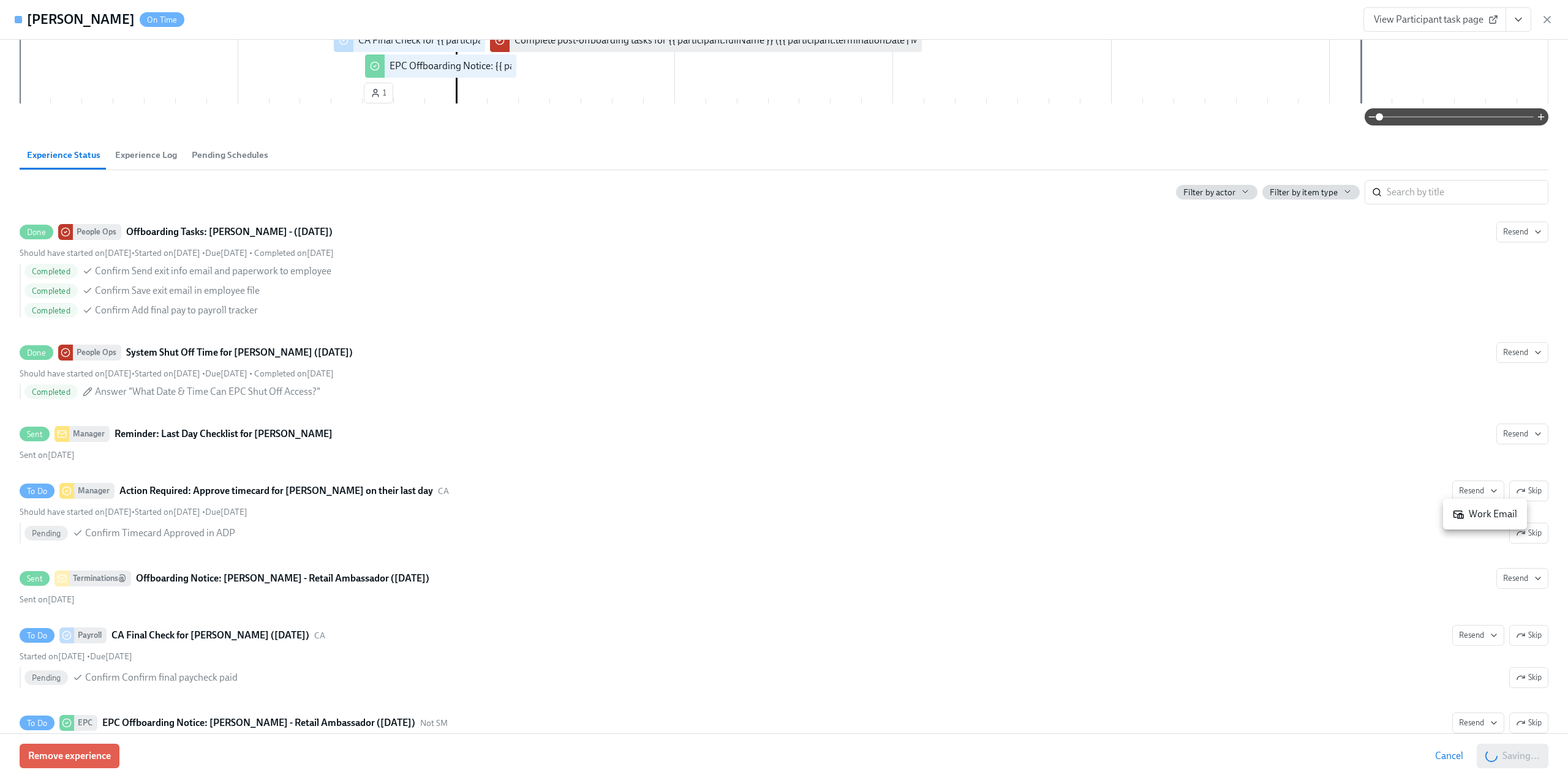 click on "Work Email" at bounding box center [1485, 514] 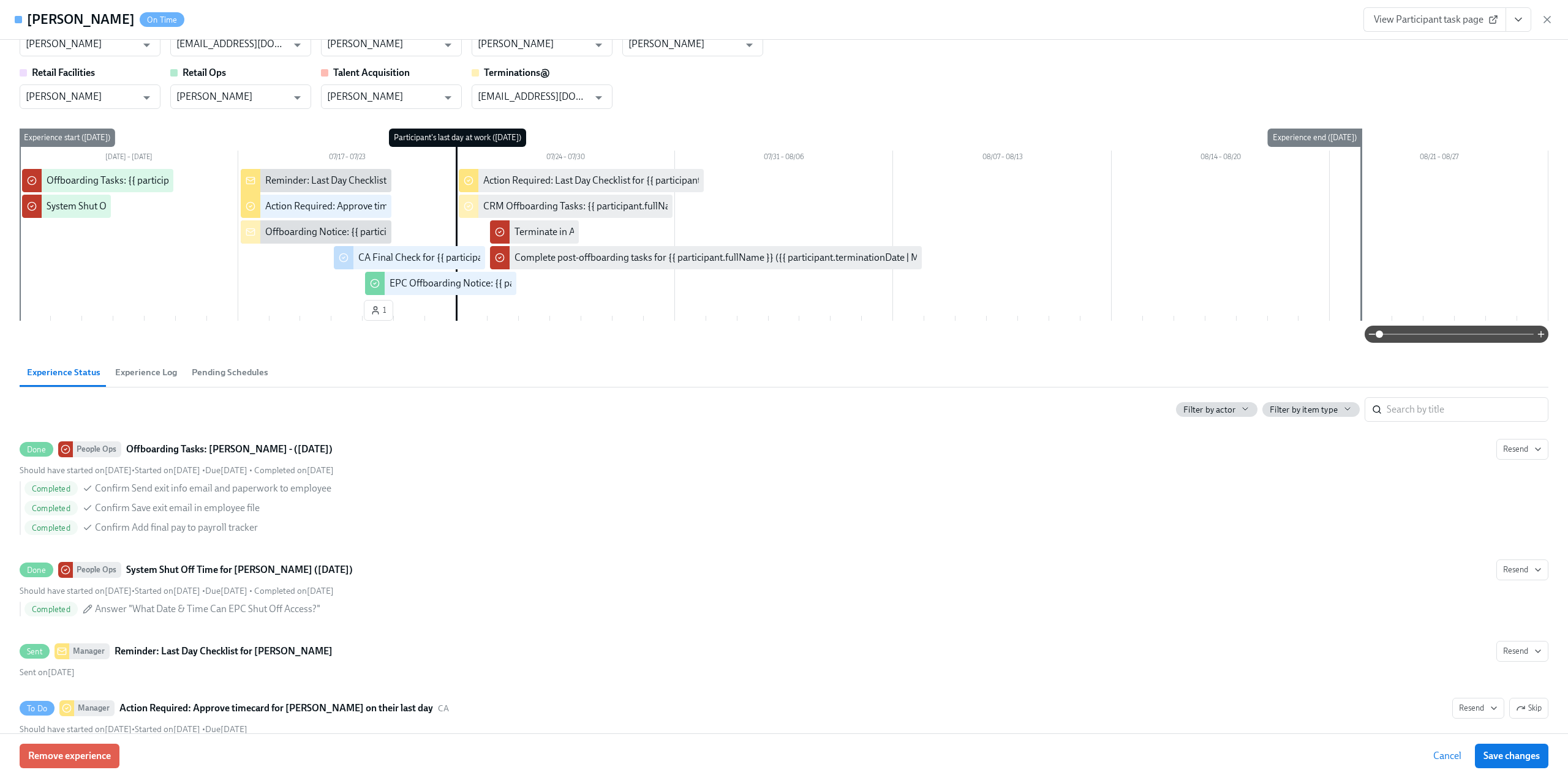 scroll, scrollTop: 0, scrollLeft: 0, axis: both 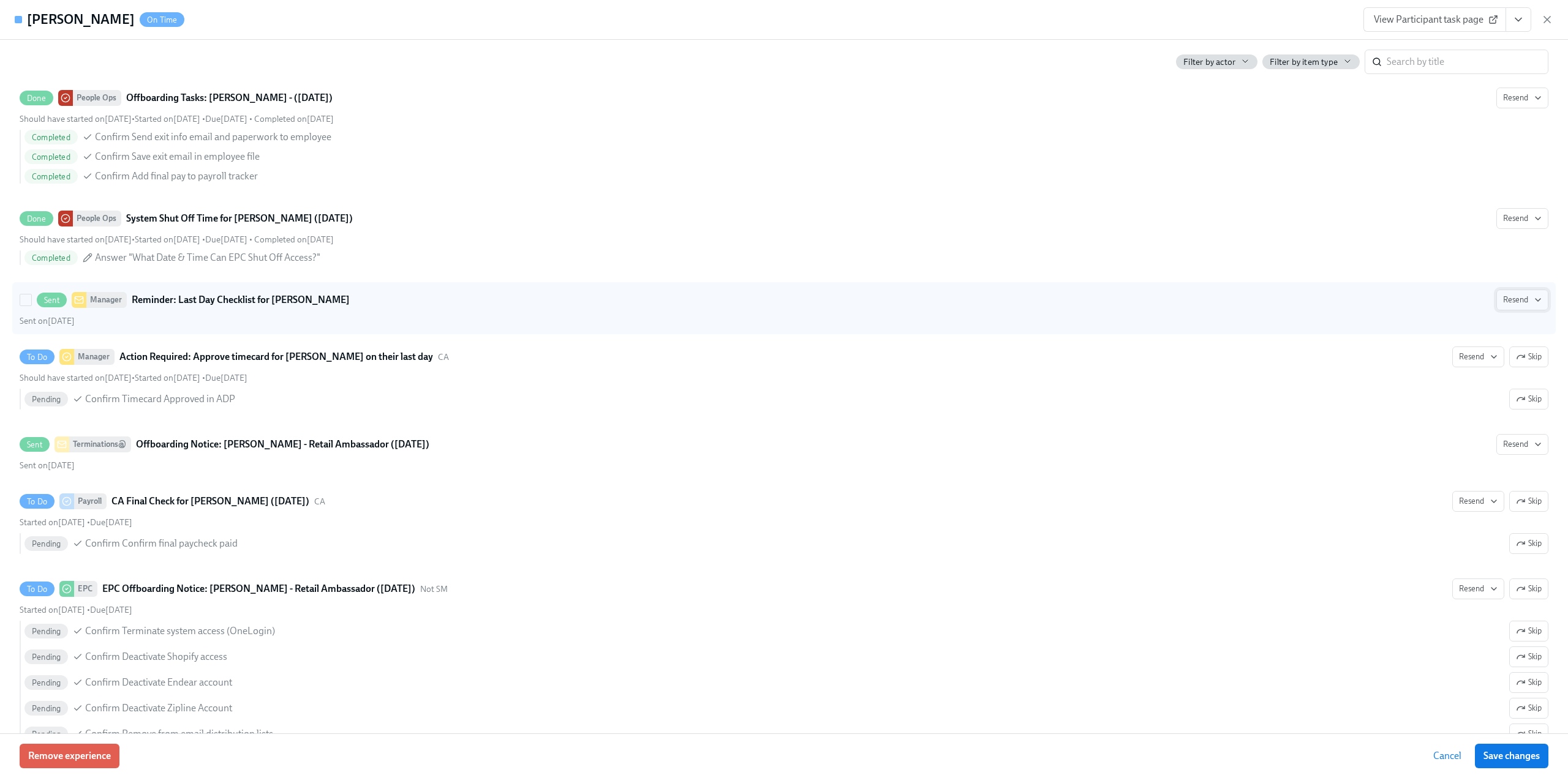 click on "Resend" at bounding box center (1522, 300) 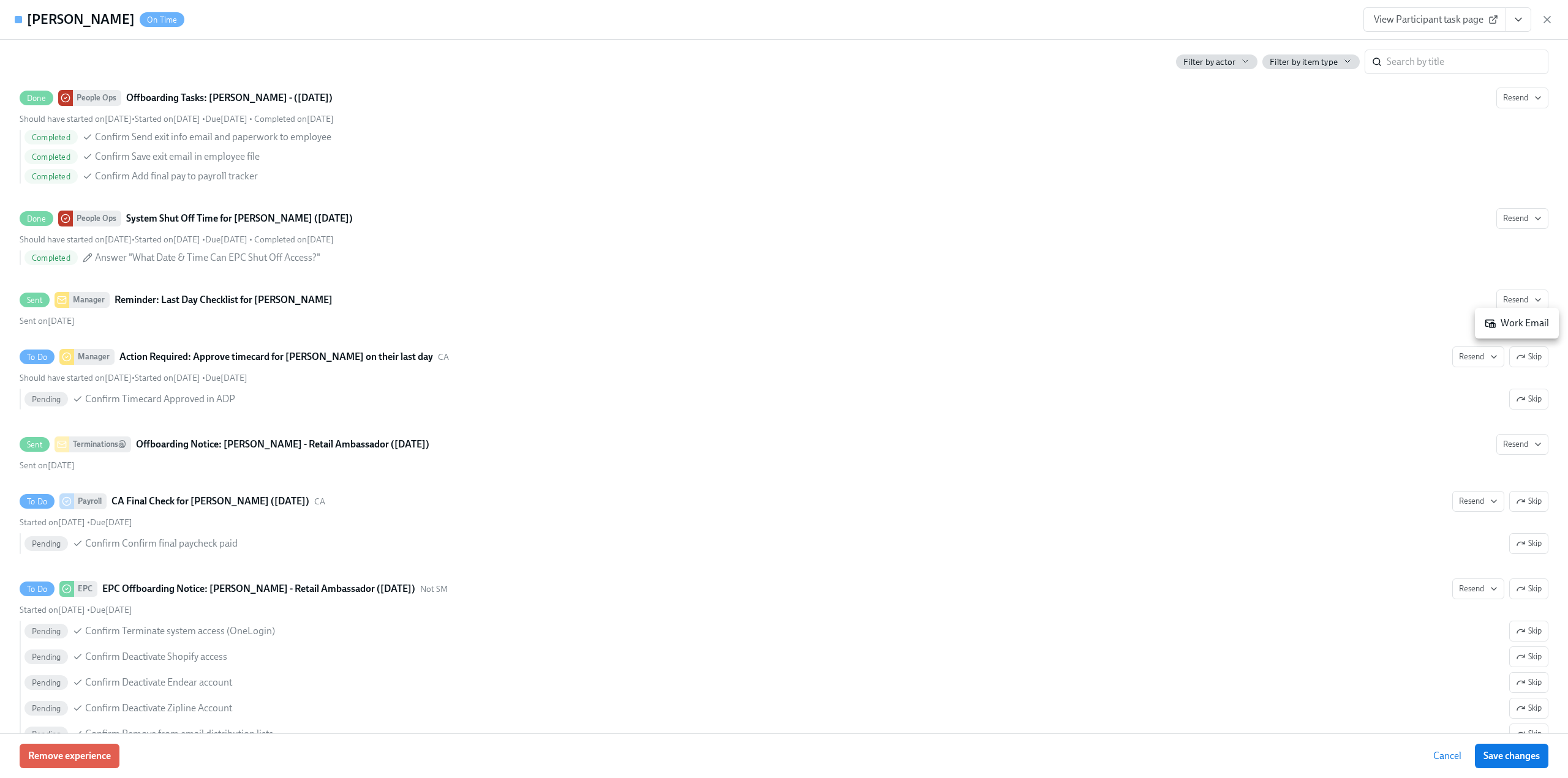 click on "Work Email" at bounding box center (1517, 323) 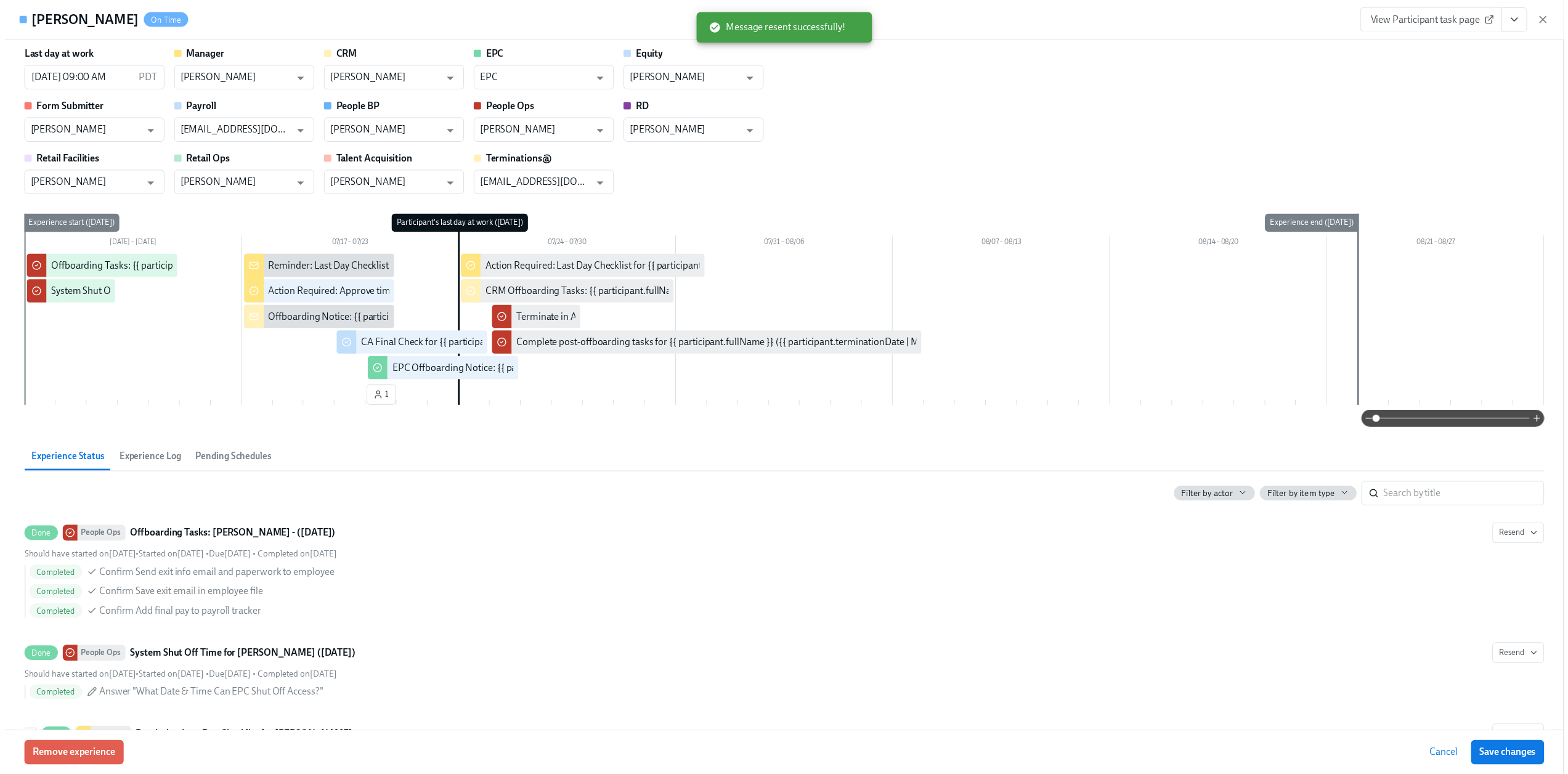 scroll, scrollTop: 0, scrollLeft: 0, axis: both 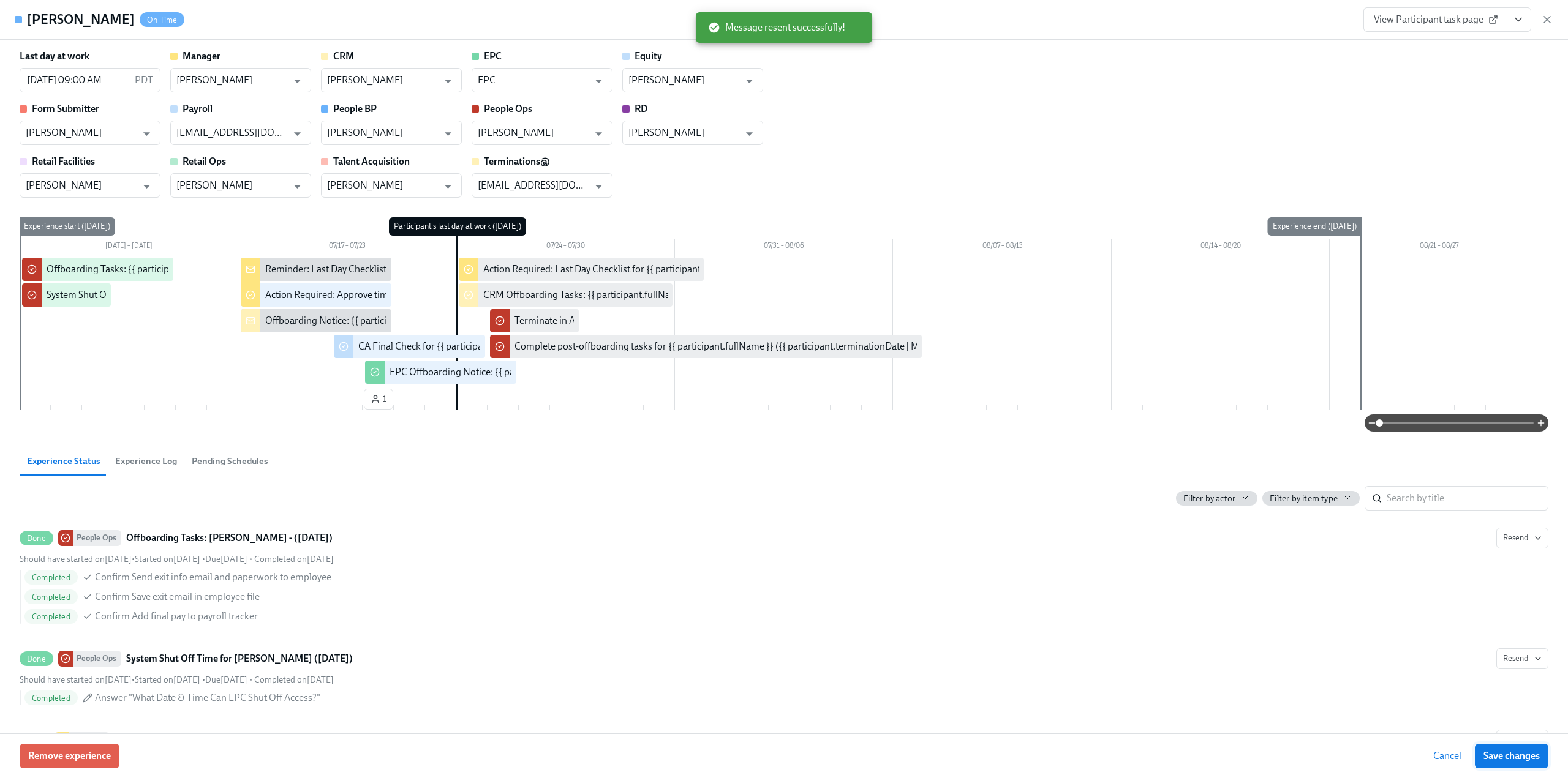 click on "Save changes" at bounding box center [1512, 756] 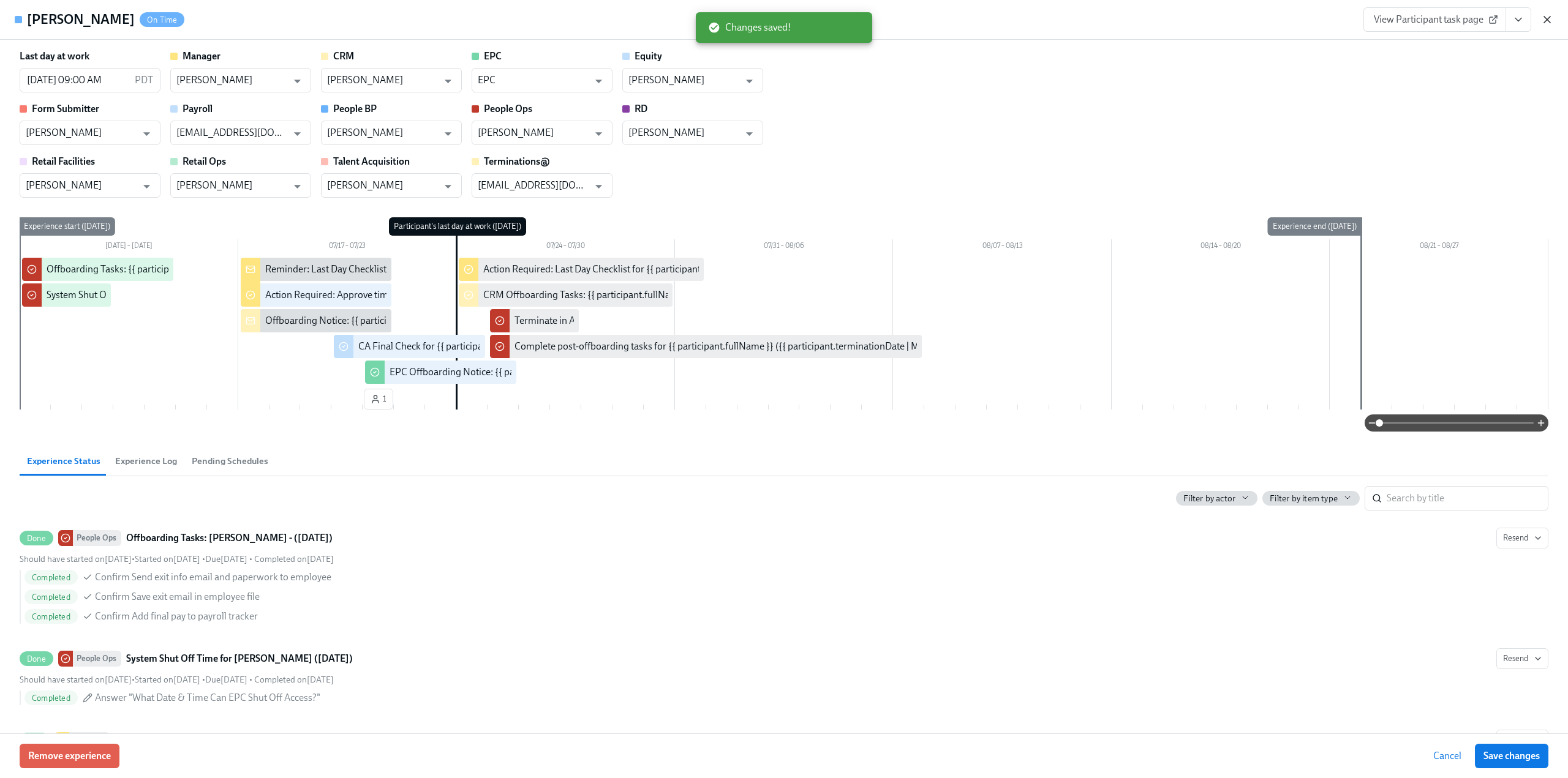 click on "View Participant task page" at bounding box center (1458, 20) 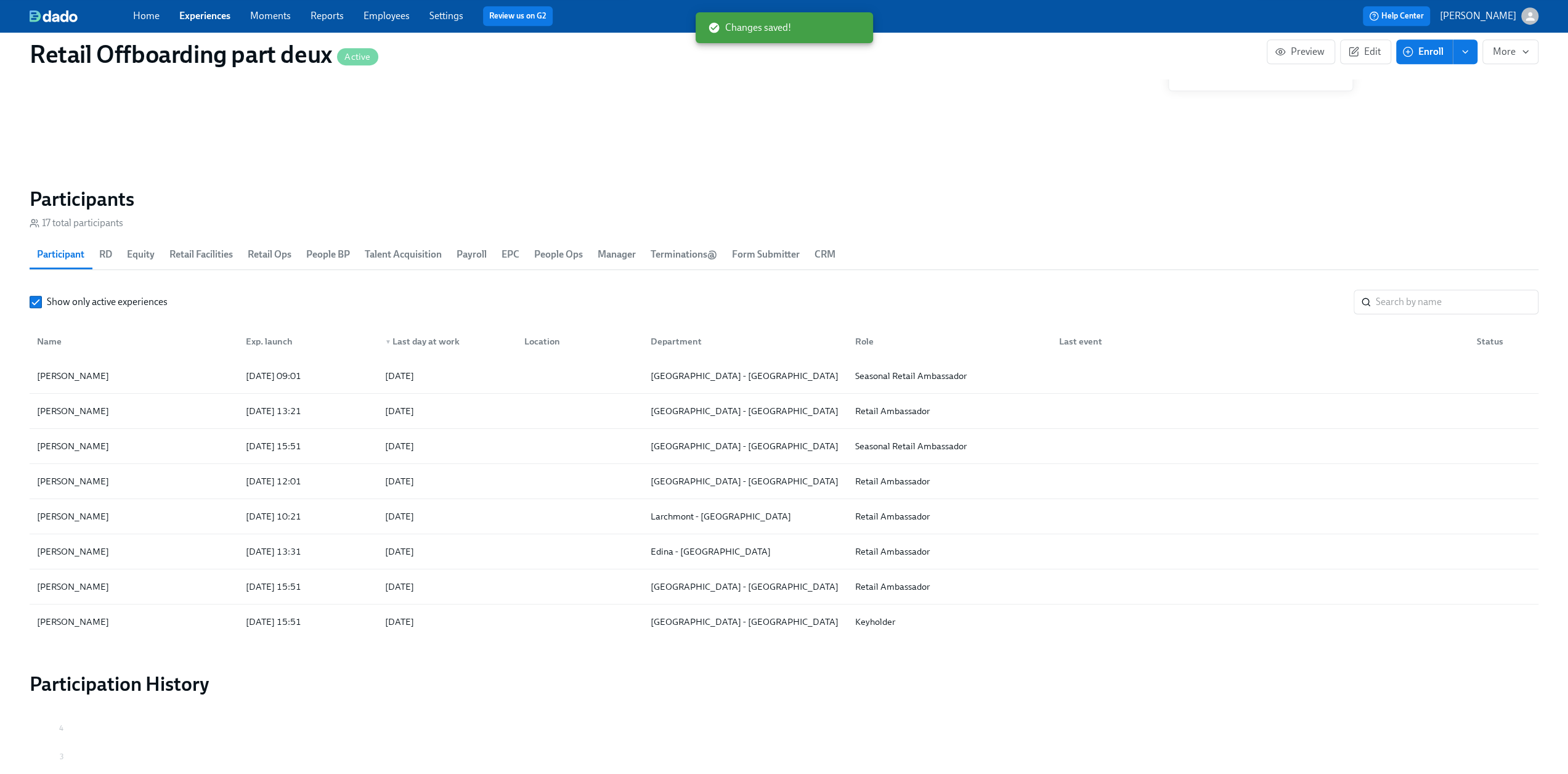scroll, scrollTop: 0, scrollLeft: 5490, axis: horizontal 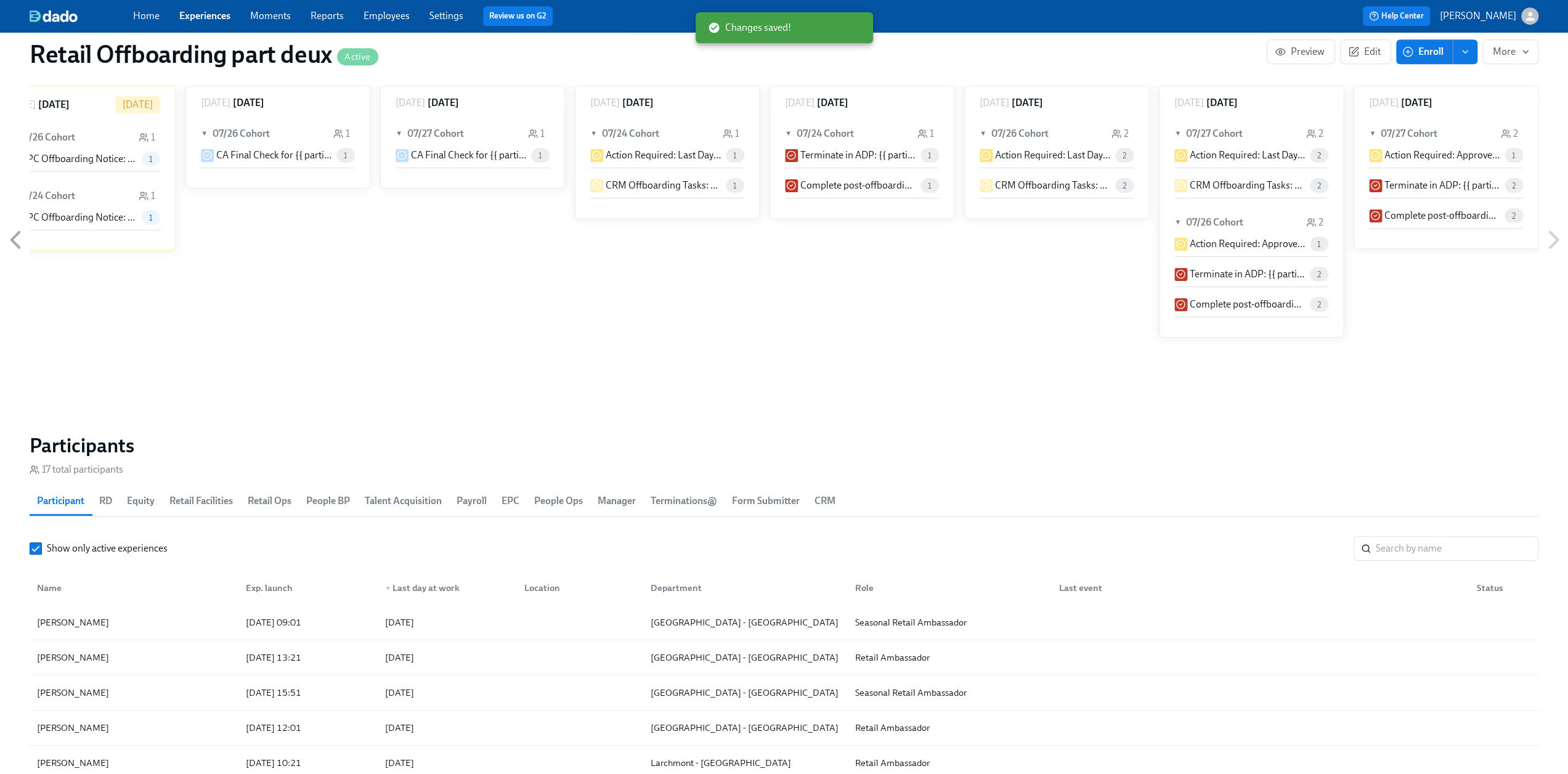 click on "Experiences" at bounding box center [205, 15] 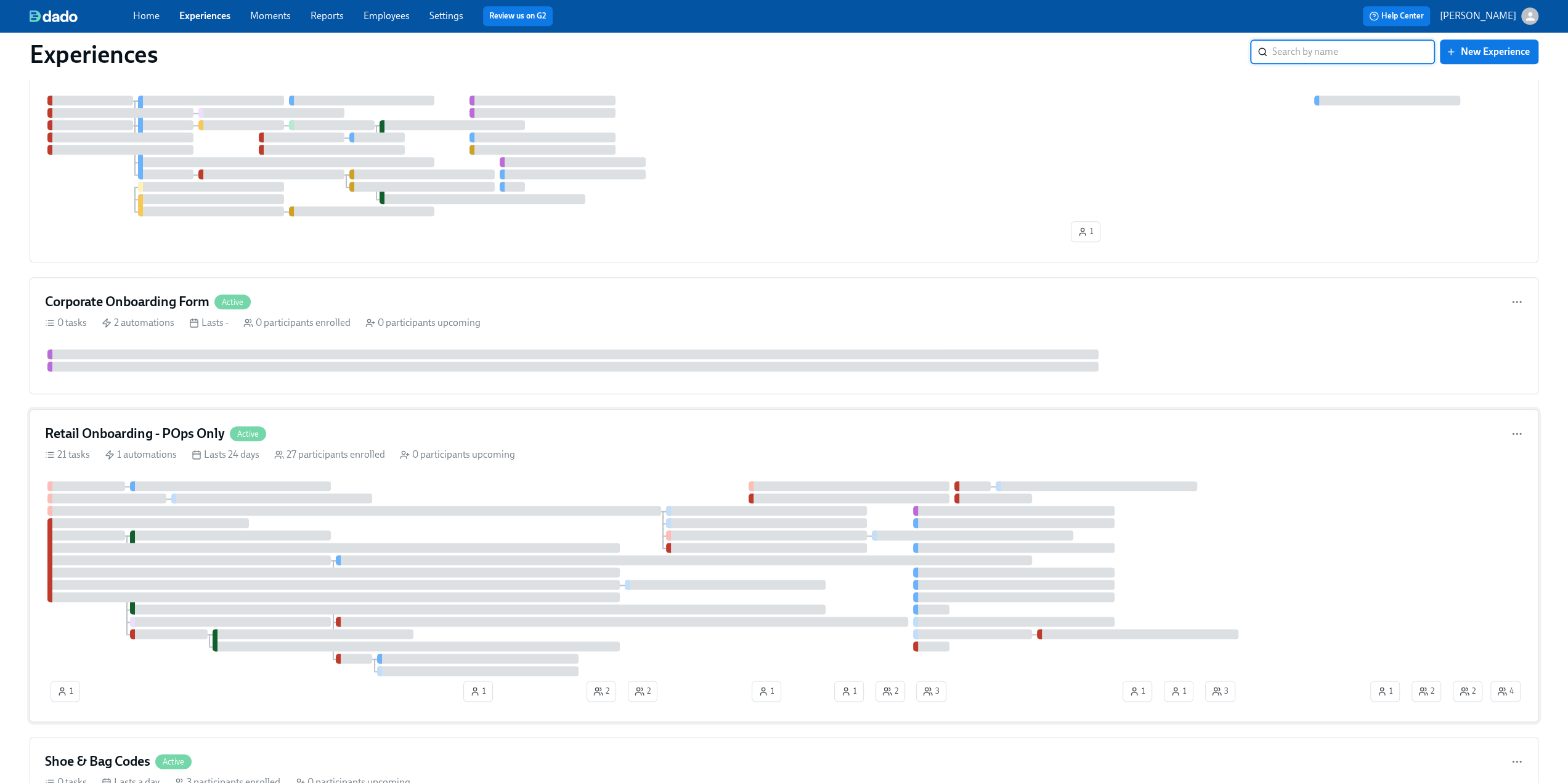 scroll, scrollTop: 1355, scrollLeft: 0, axis: vertical 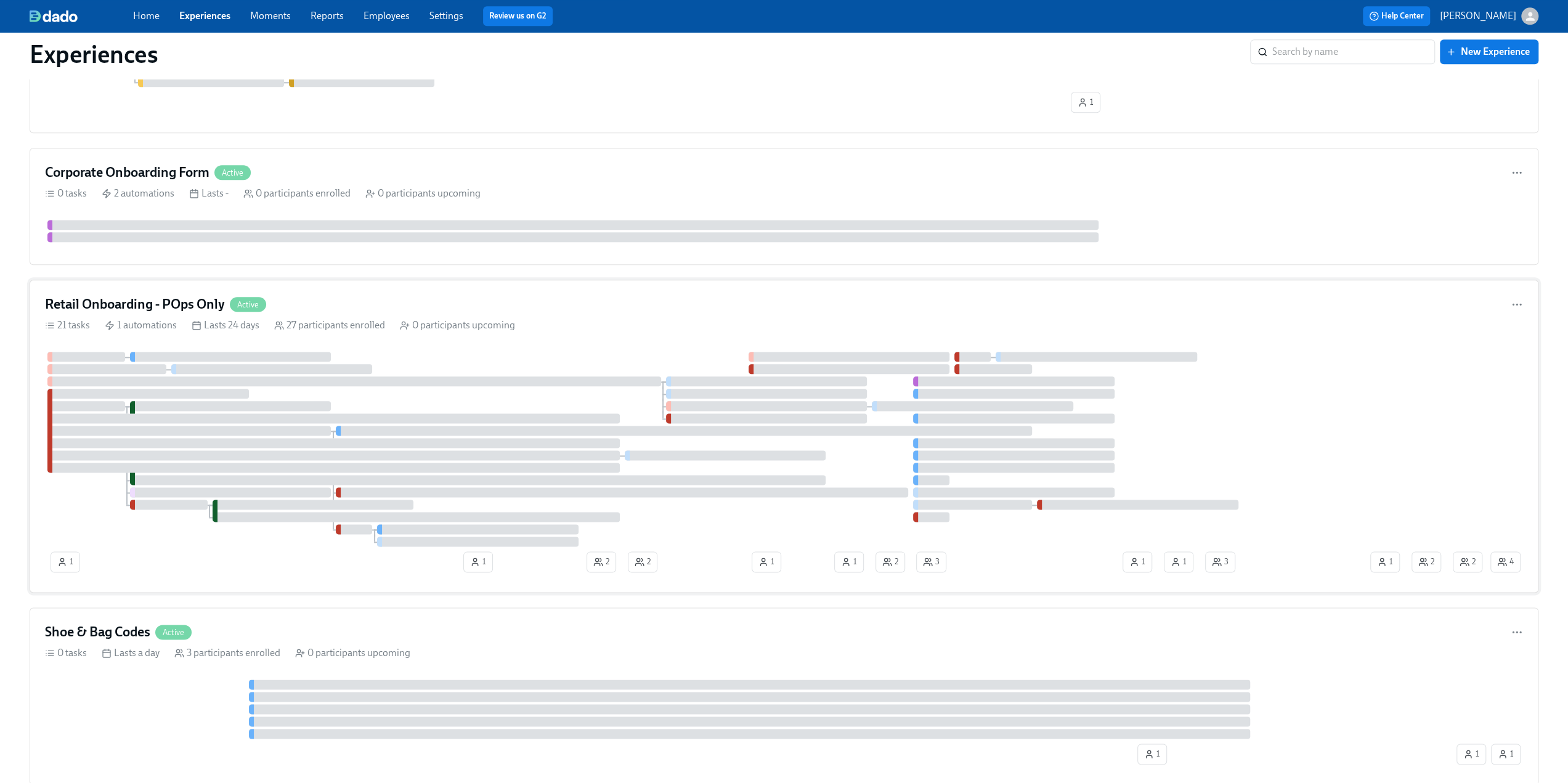 click on "Retail Onboarding - POps Only" at bounding box center (135, 304) 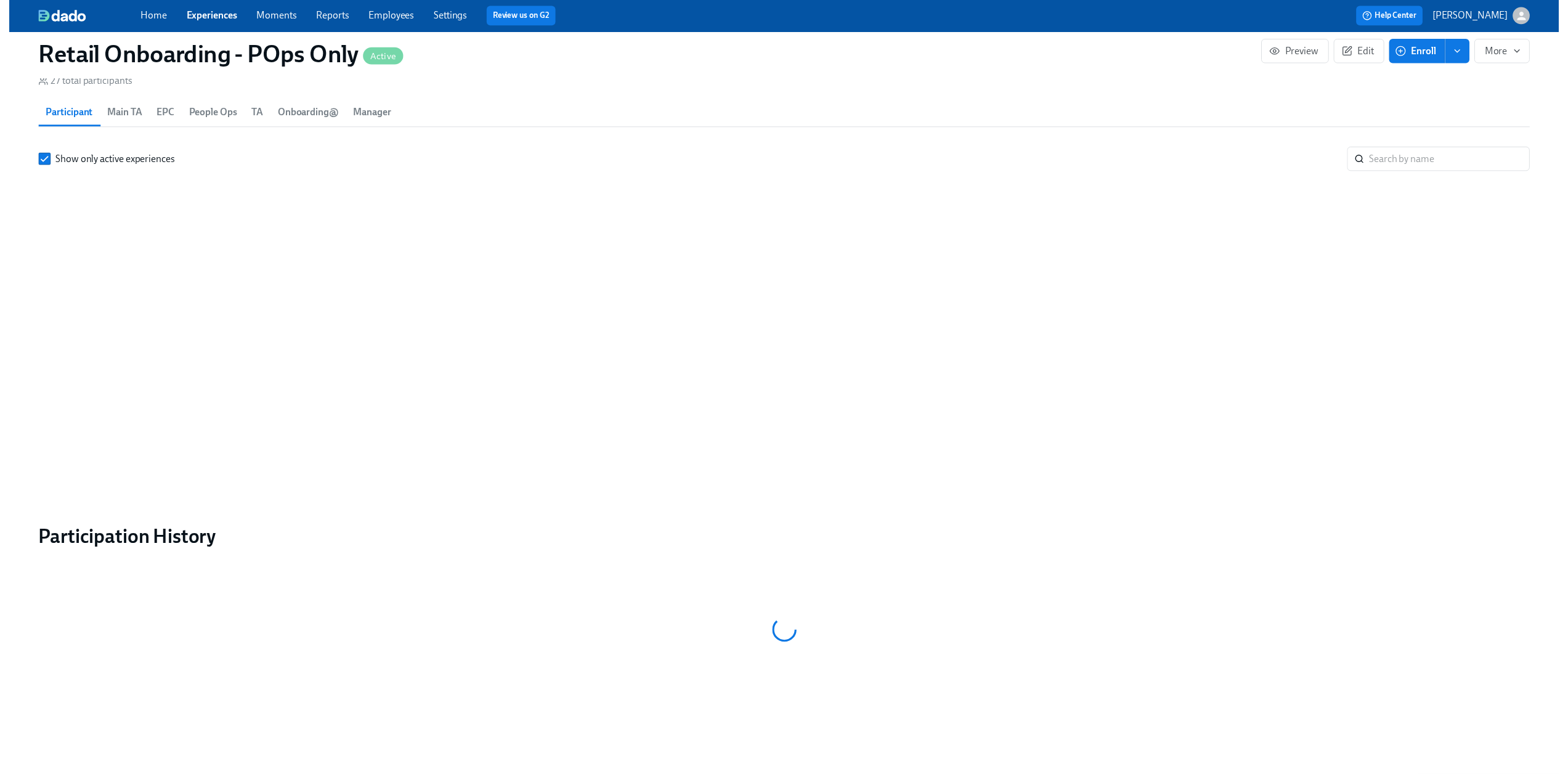scroll, scrollTop: 0, scrollLeft: 0, axis: both 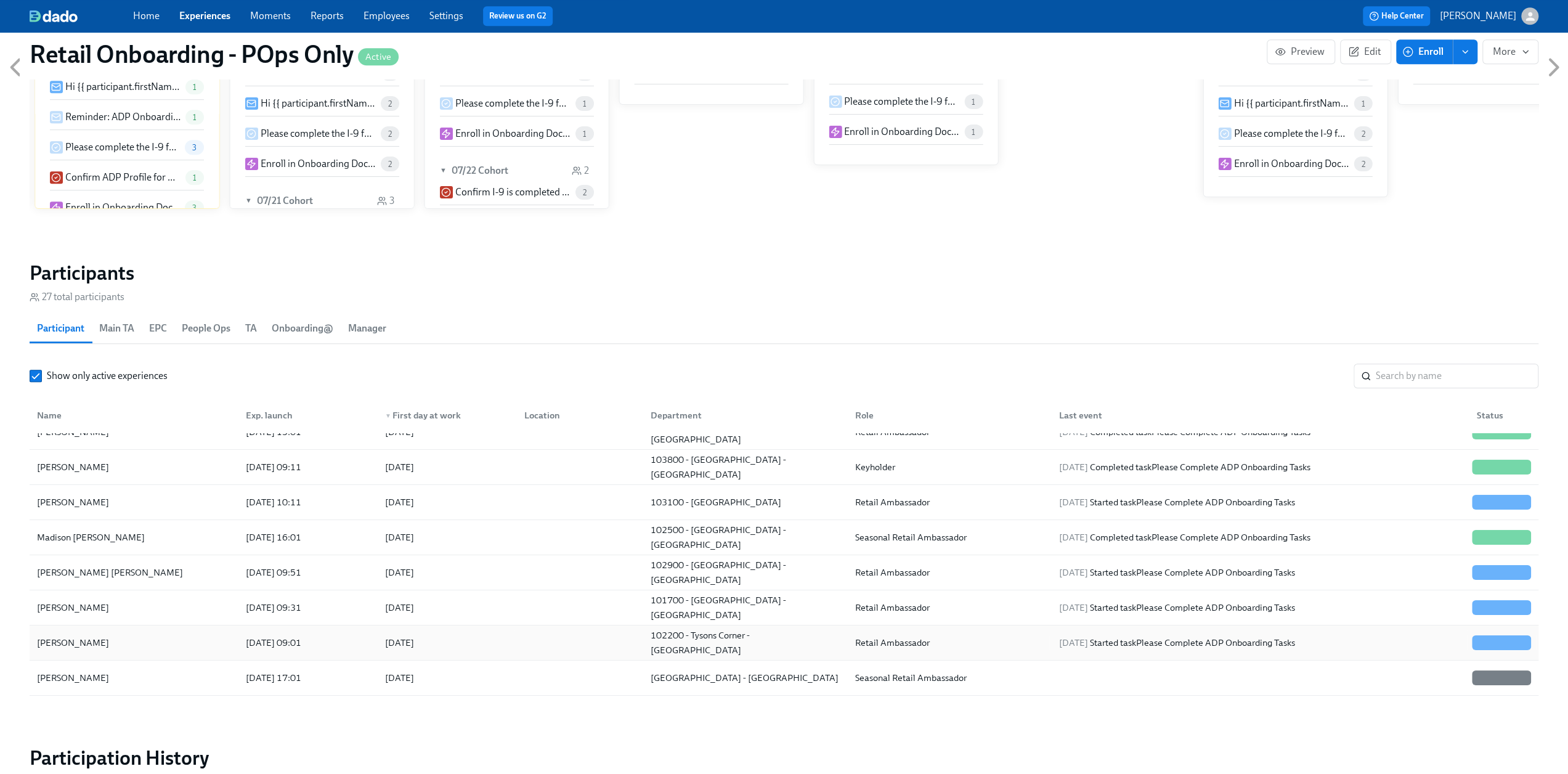 click on "[PERSON_NAME]" at bounding box center (73, 643) 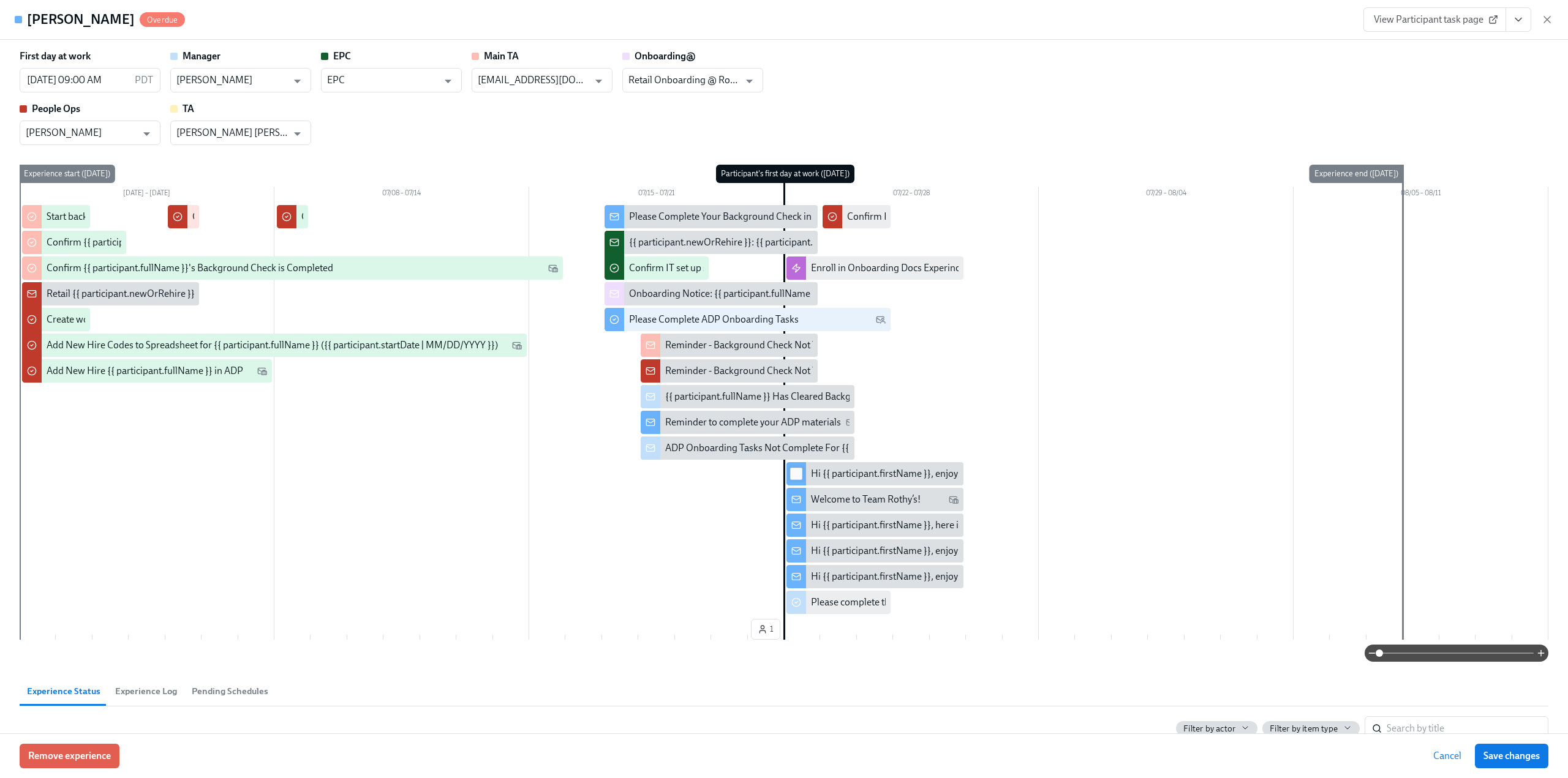 click at bounding box center [796, 474] 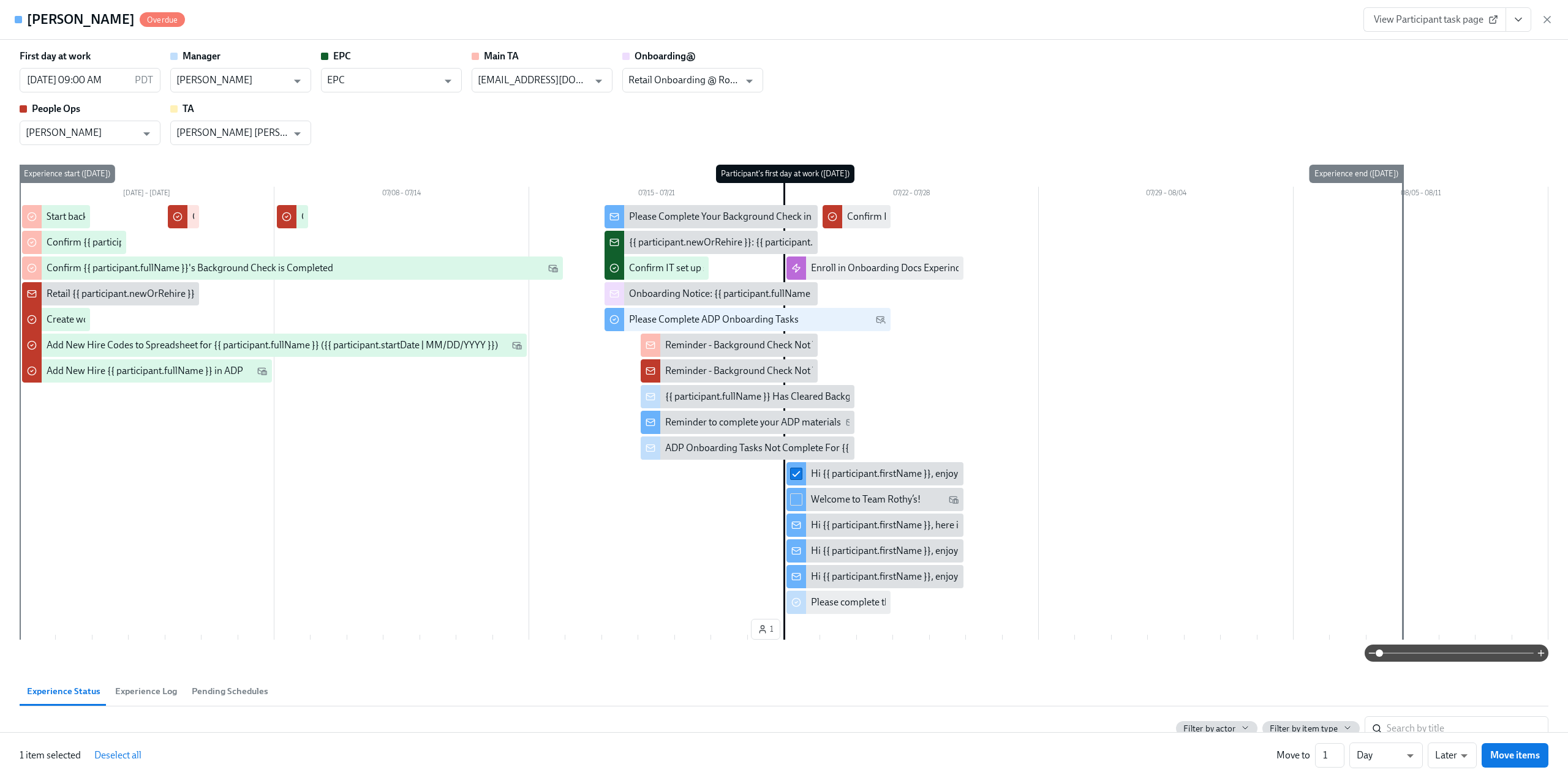 click at bounding box center [796, 499] 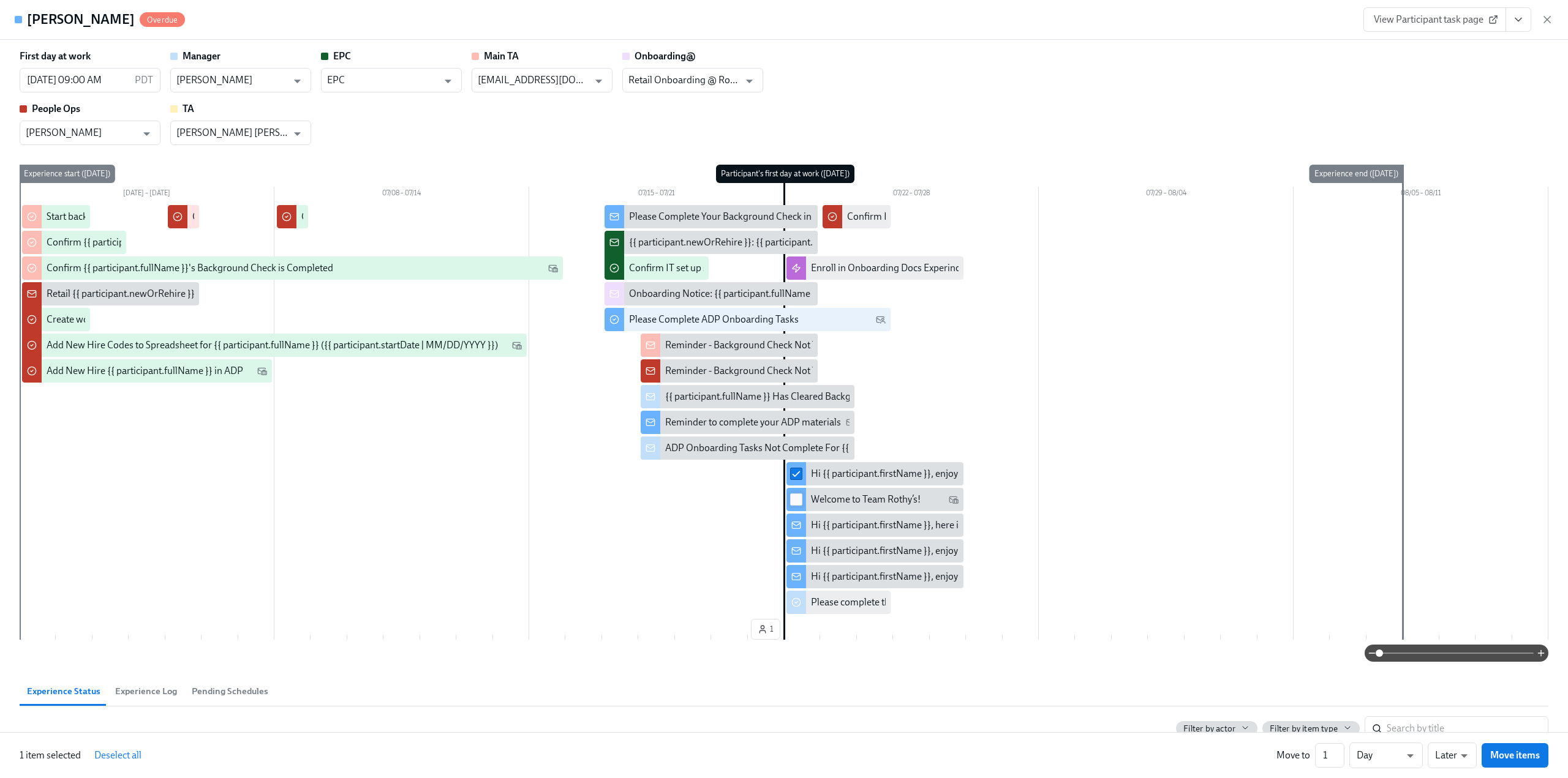 click at bounding box center (796, 499) 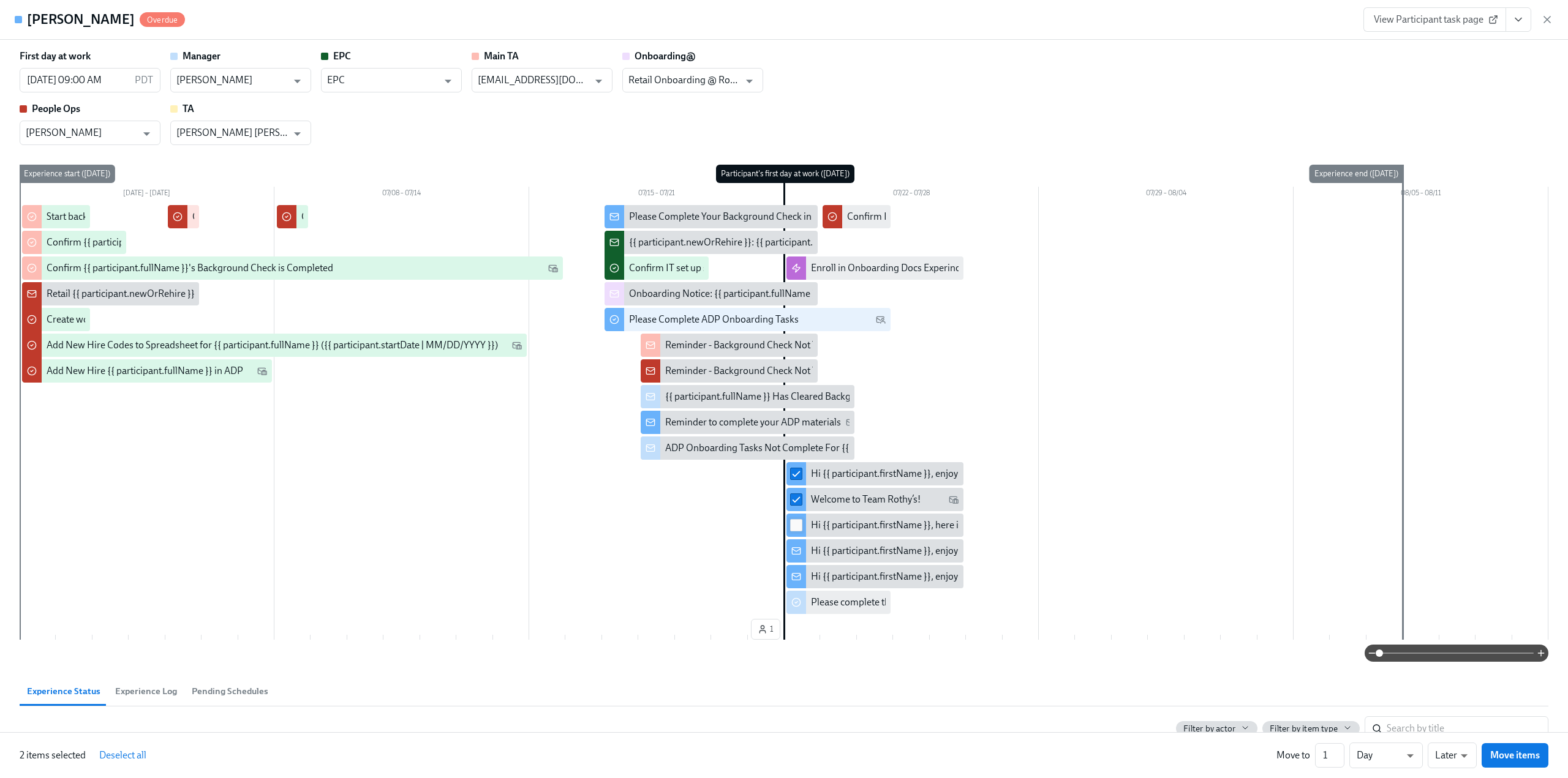 click at bounding box center (796, 525) 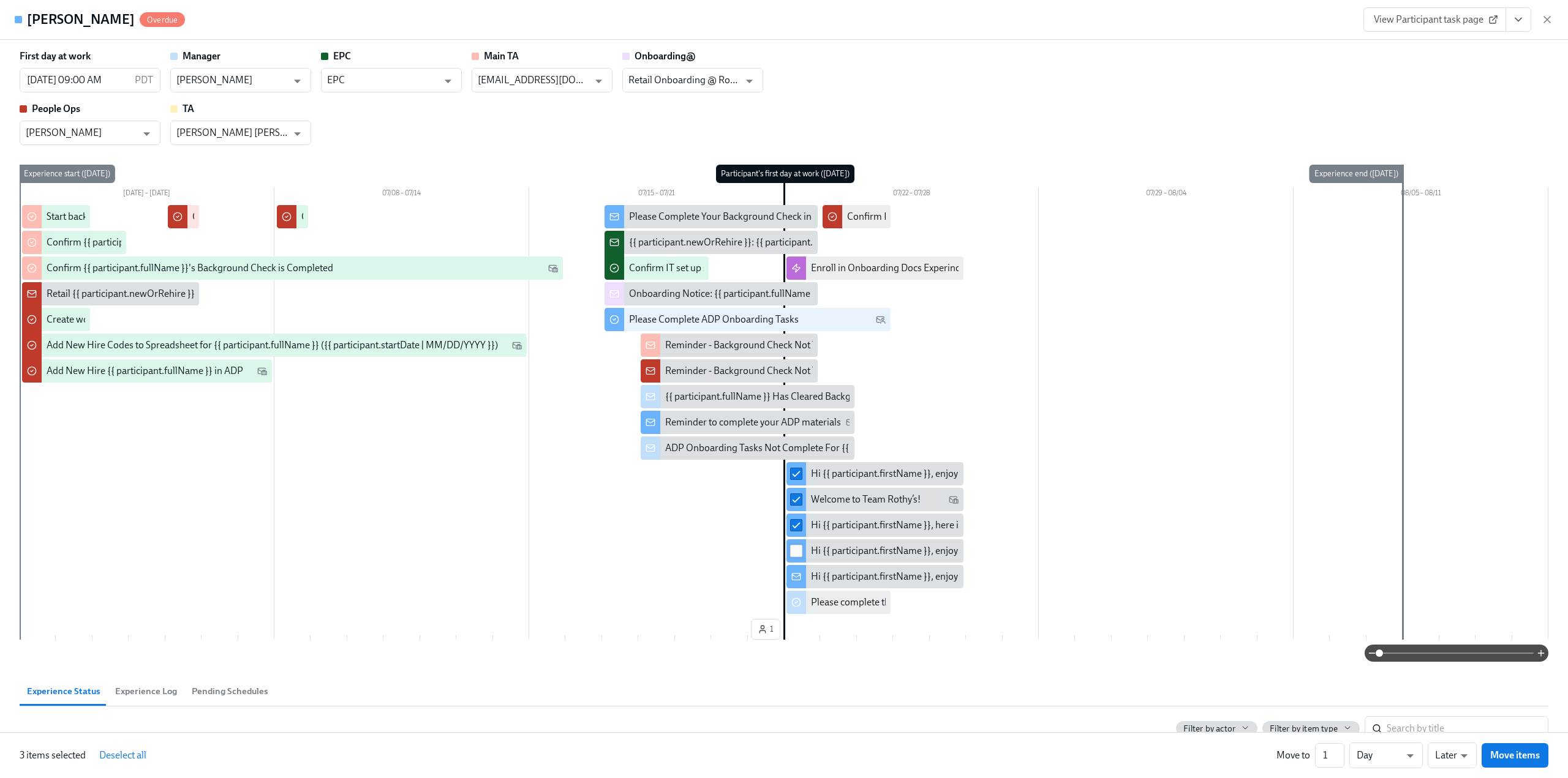 drag, startPoint x: 792, startPoint y: 543, endPoint x: 791, endPoint y: 551, distance: 8.062258 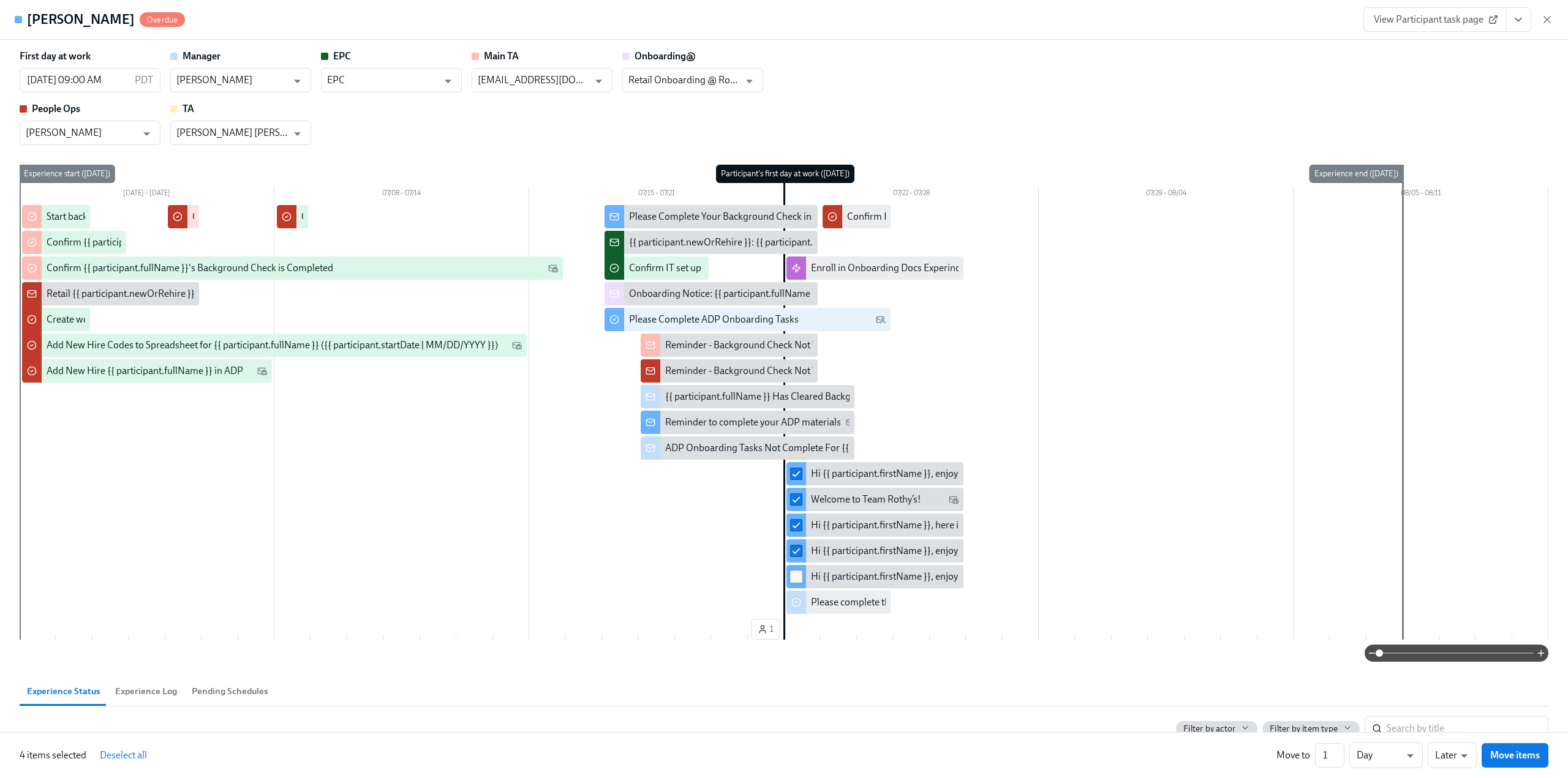 click at bounding box center [796, 577] 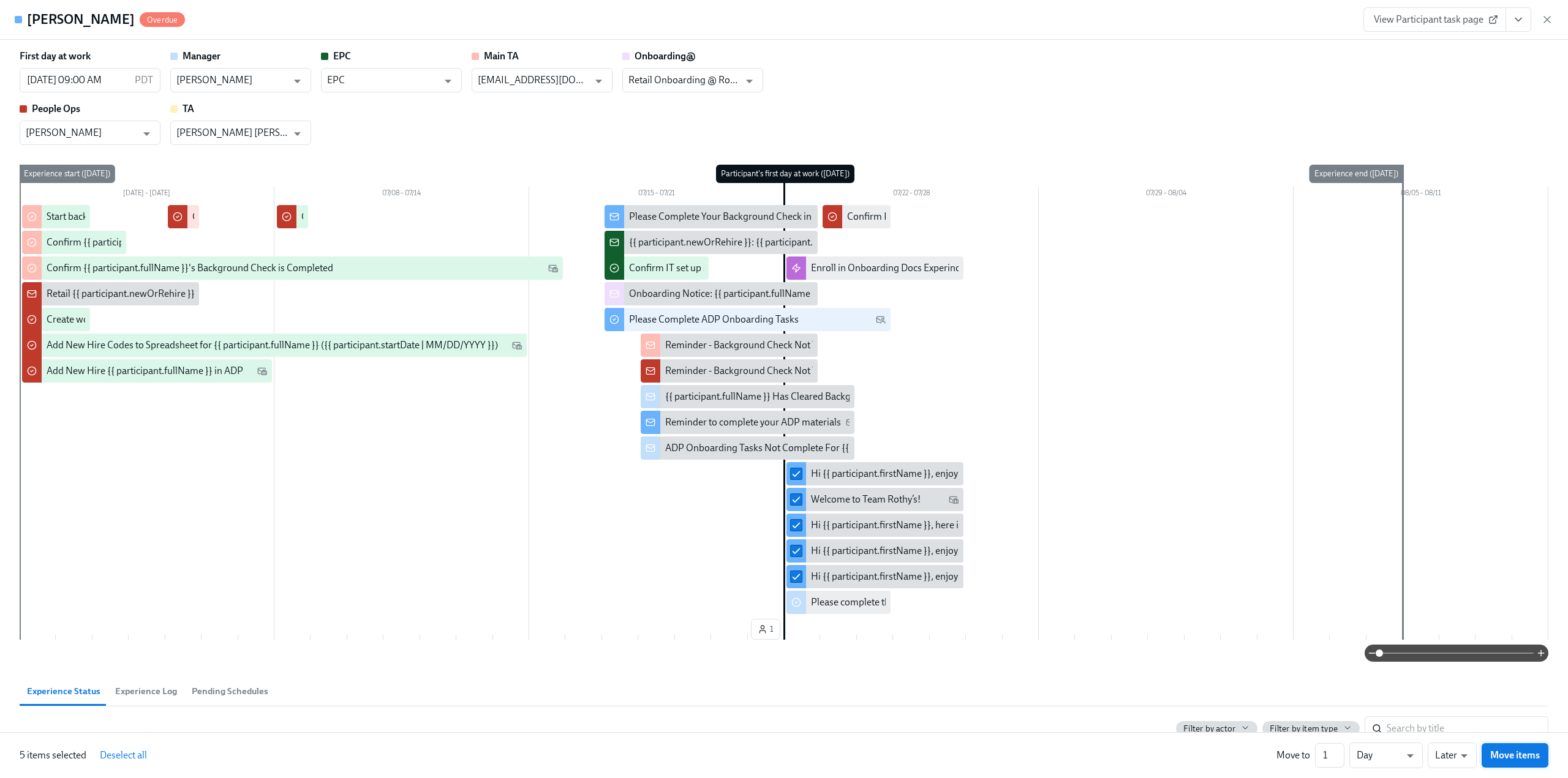 click on "Move items" at bounding box center [1515, 755] 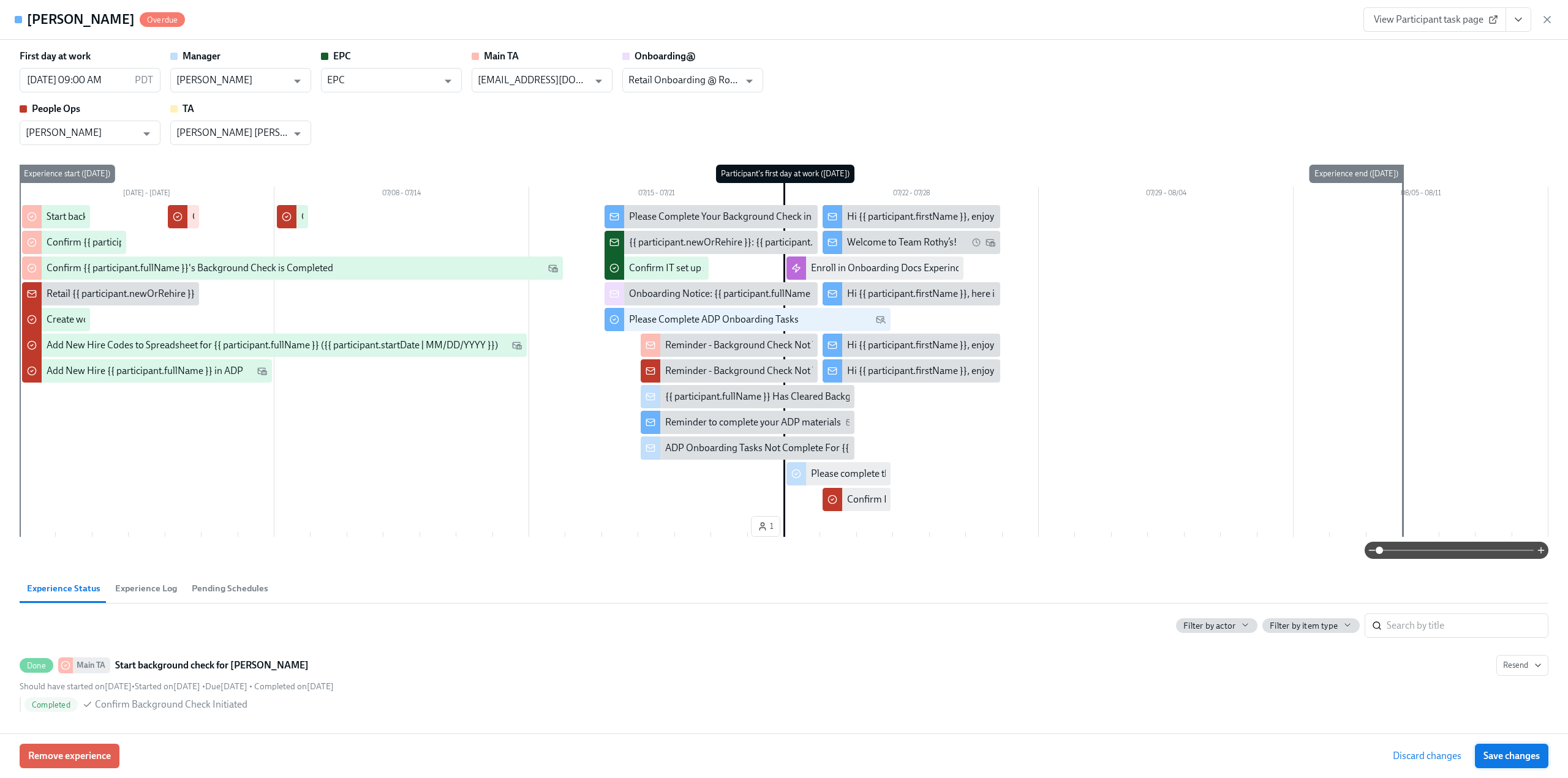 click on "Save changes" at bounding box center [1512, 756] 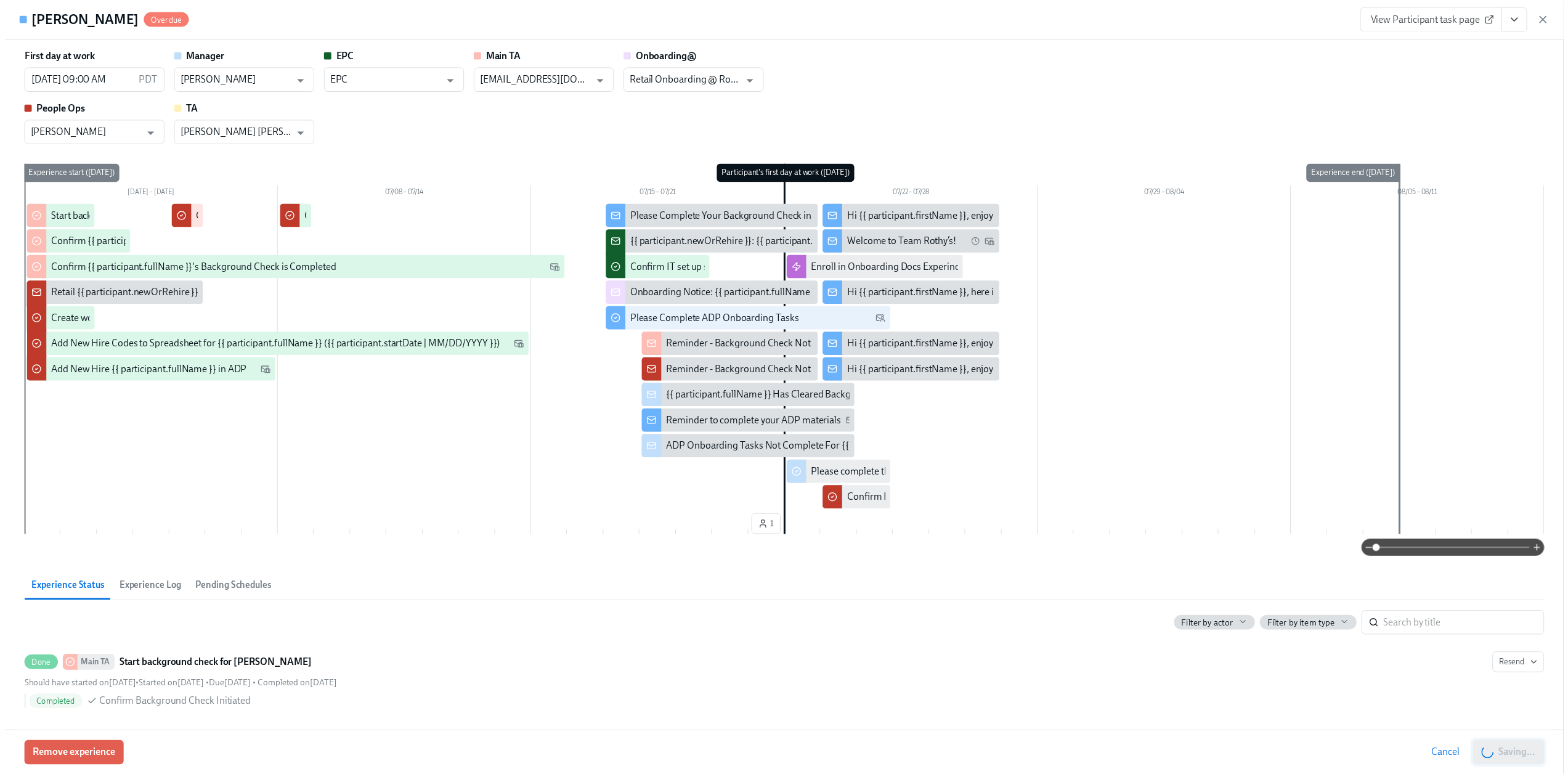 scroll, scrollTop: 0, scrollLeft: 8215, axis: horizontal 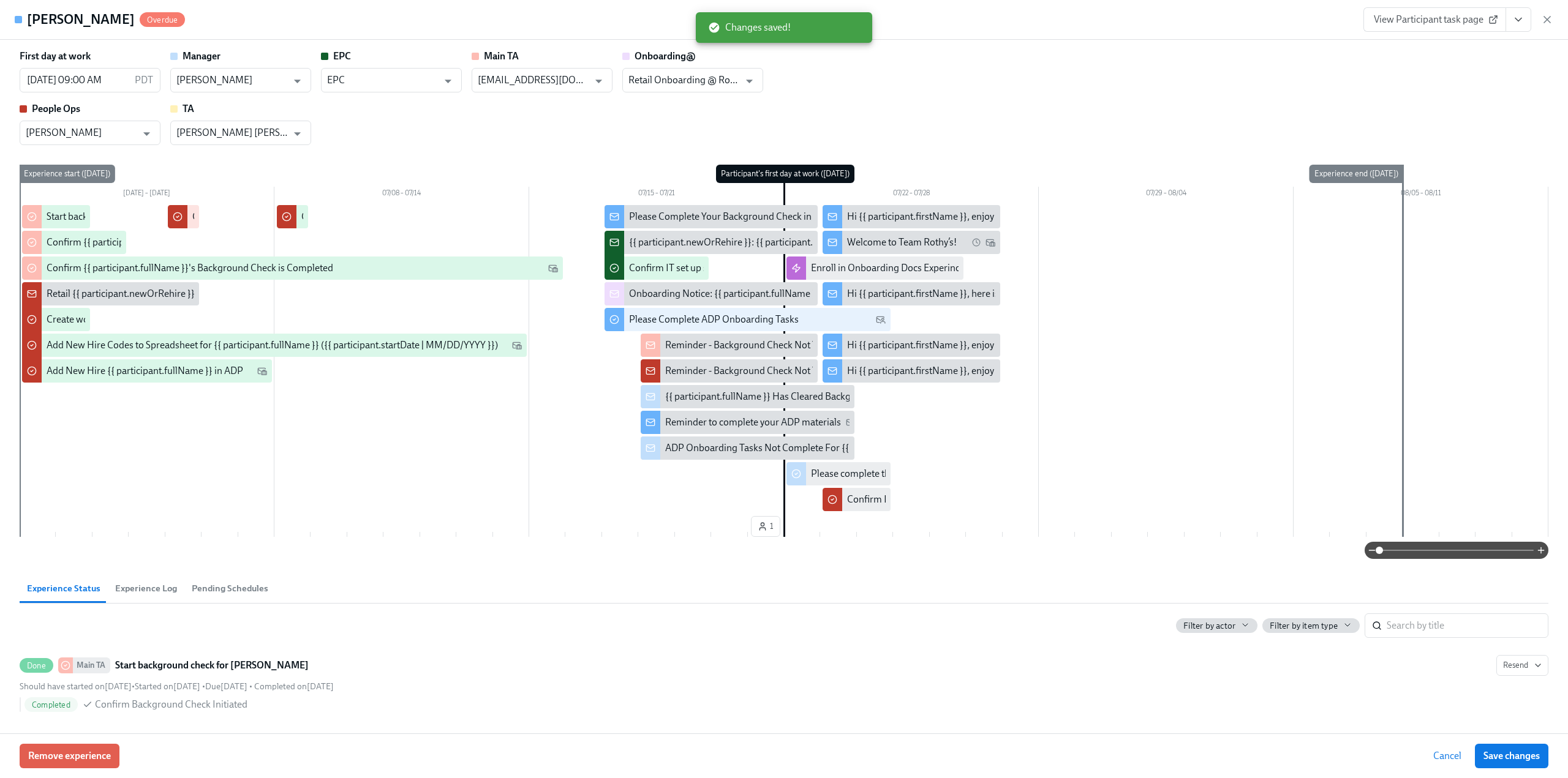 click 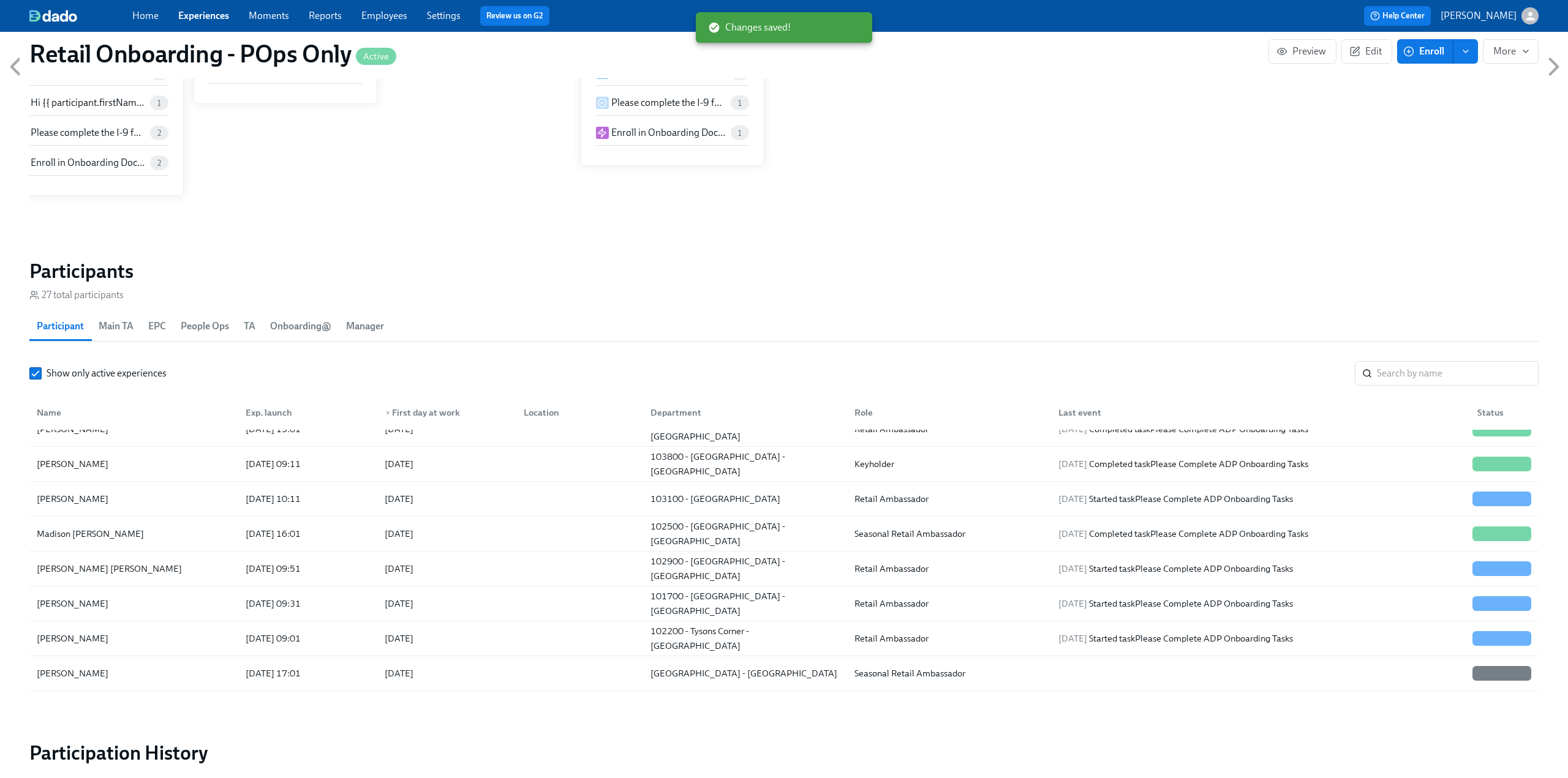 scroll, scrollTop: 0, scrollLeft: 8159, axis: horizontal 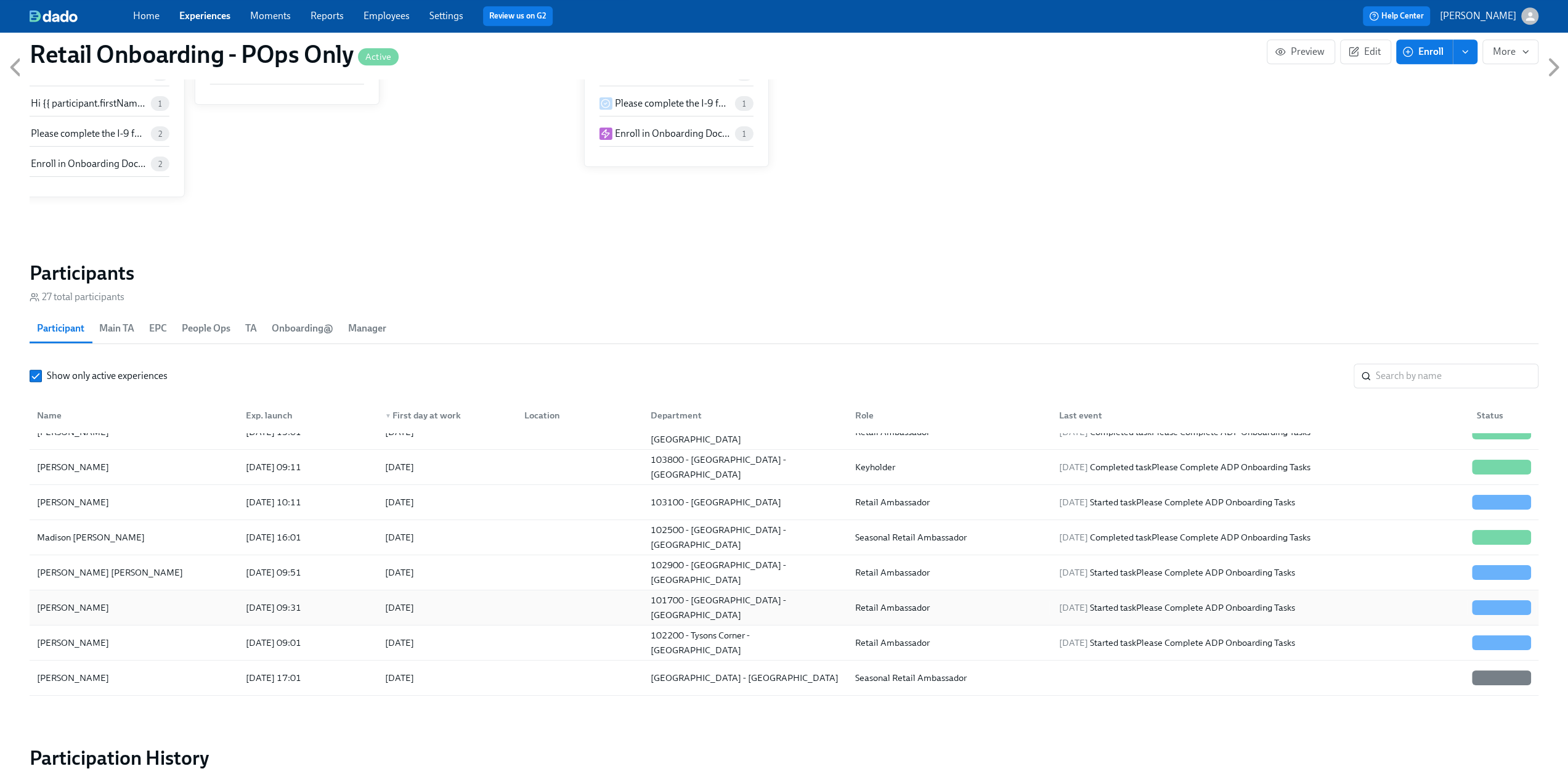 click on "[PERSON_NAME]" at bounding box center (73, 608) 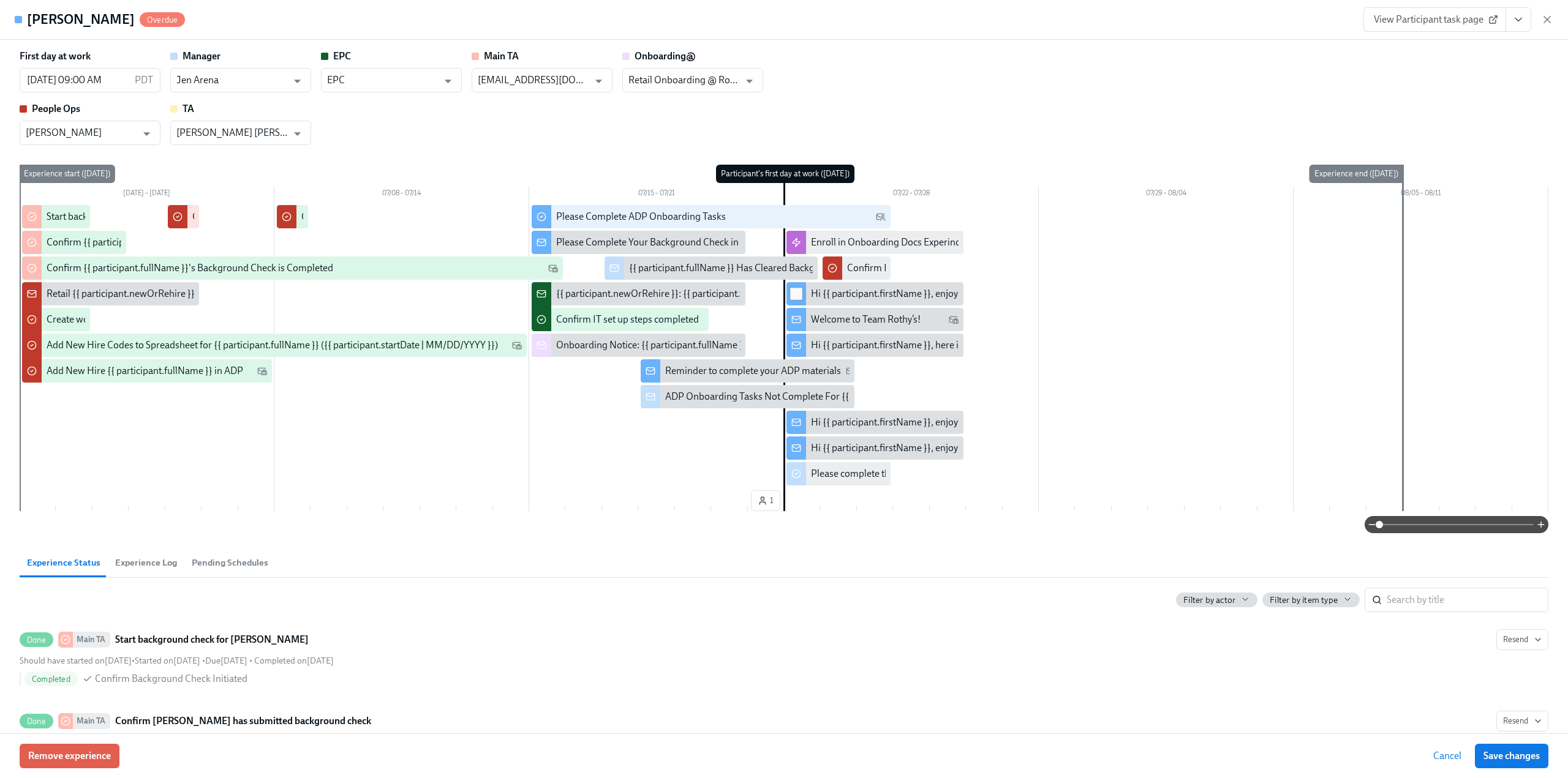 click at bounding box center [796, 294] 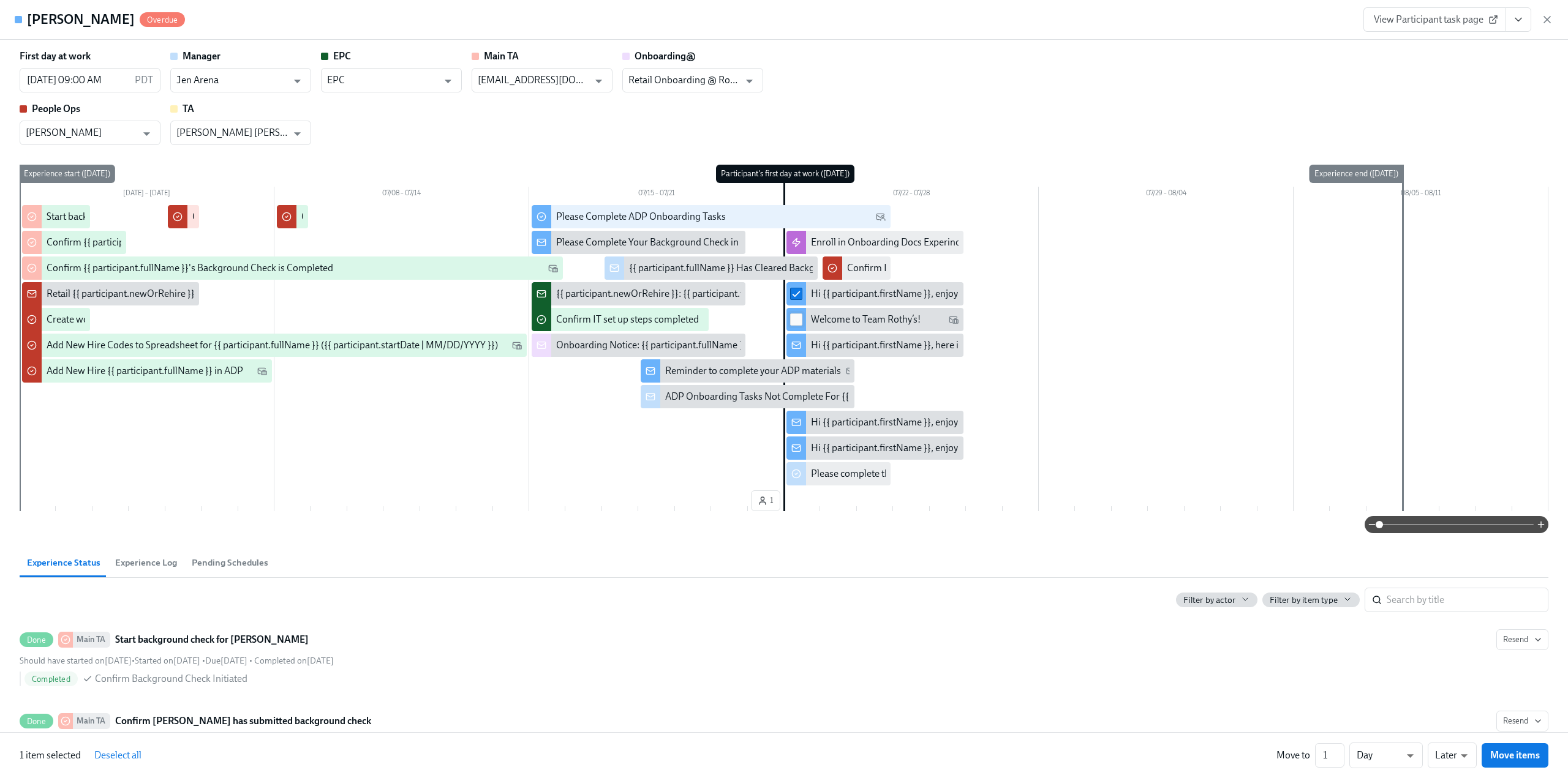 click at bounding box center [796, 320] 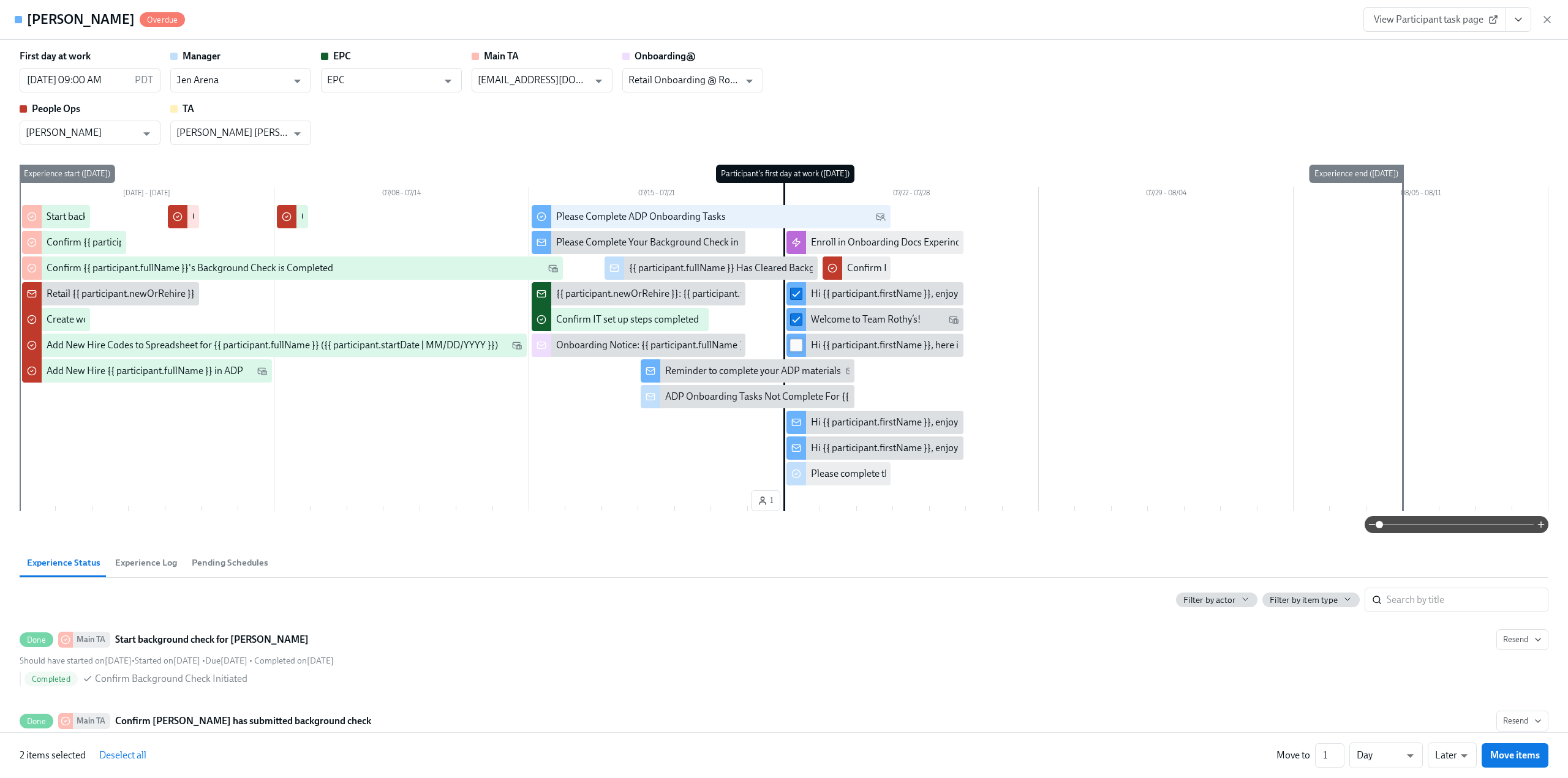 click at bounding box center [796, 345] 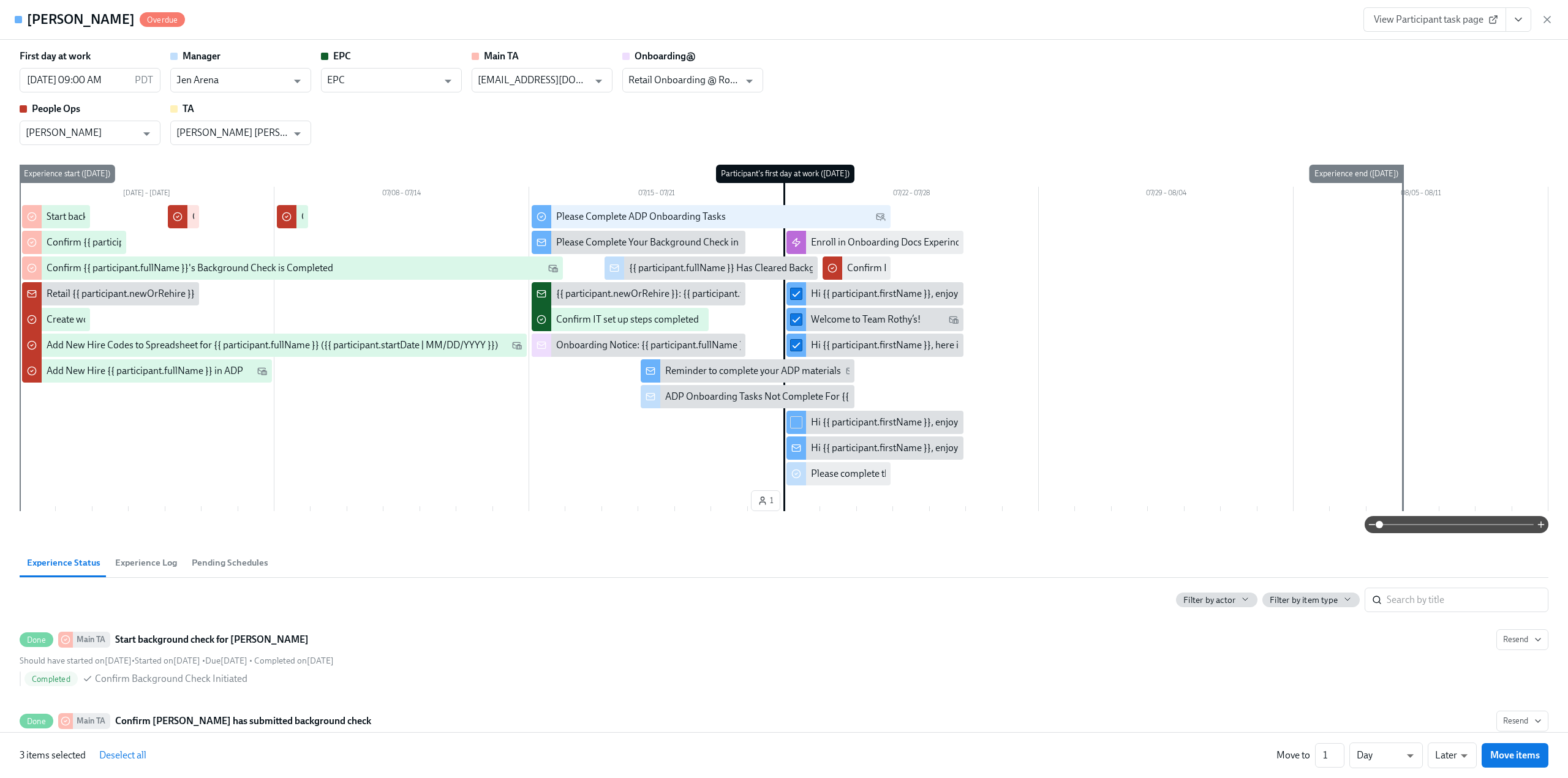 click at bounding box center (796, 422) 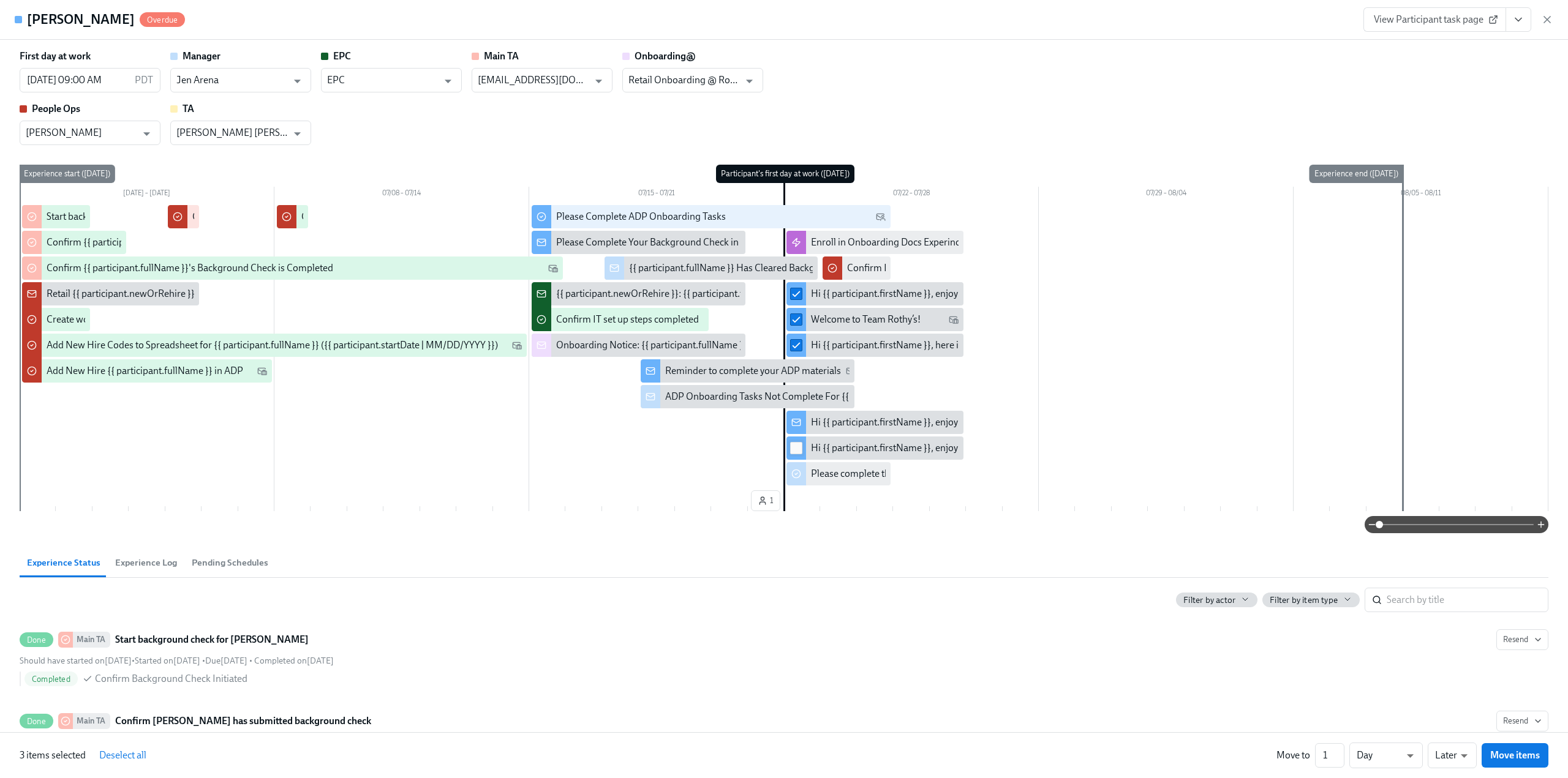 click at bounding box center [796, 448] 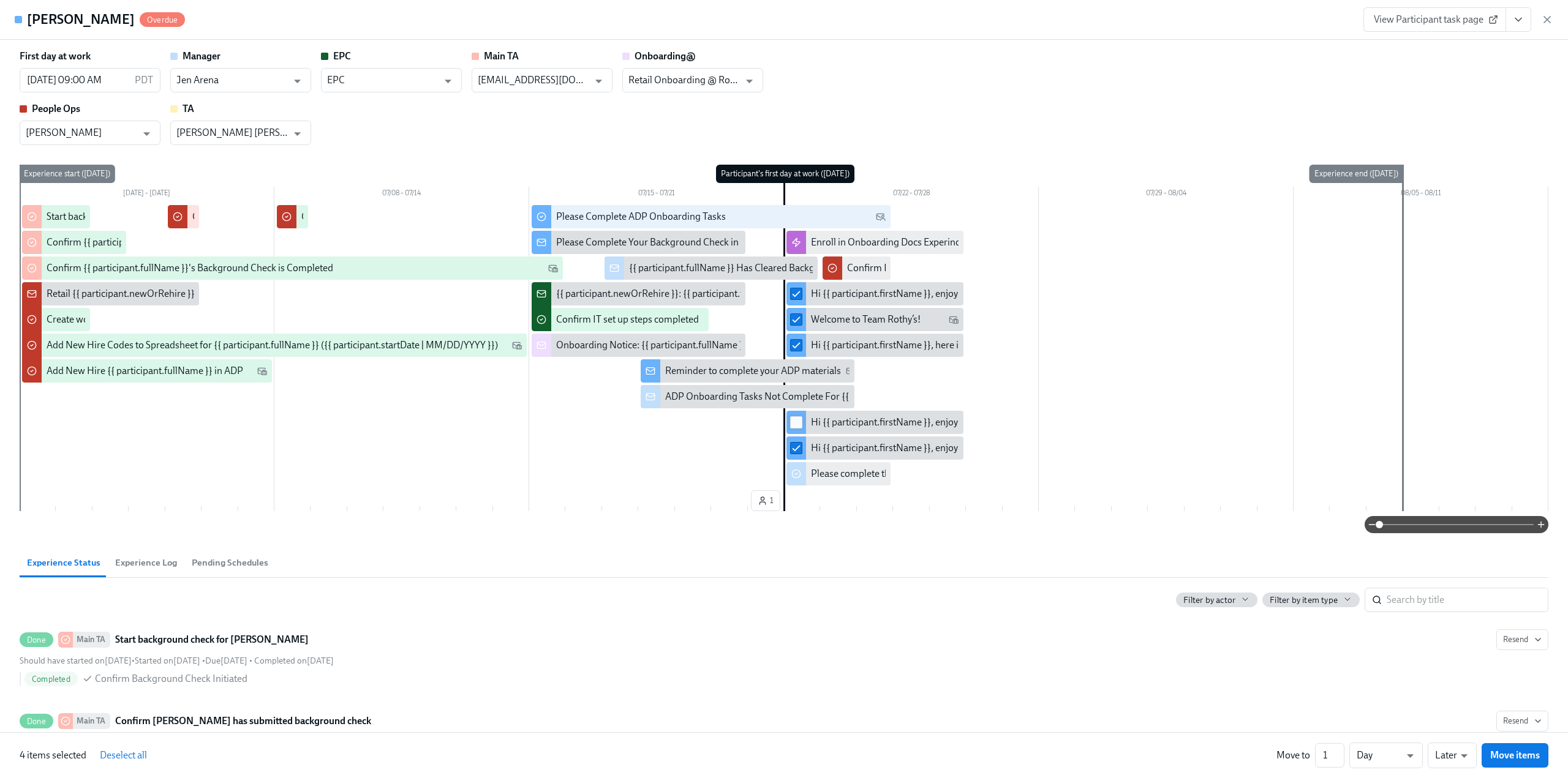 click at bounding box center (796, 422) 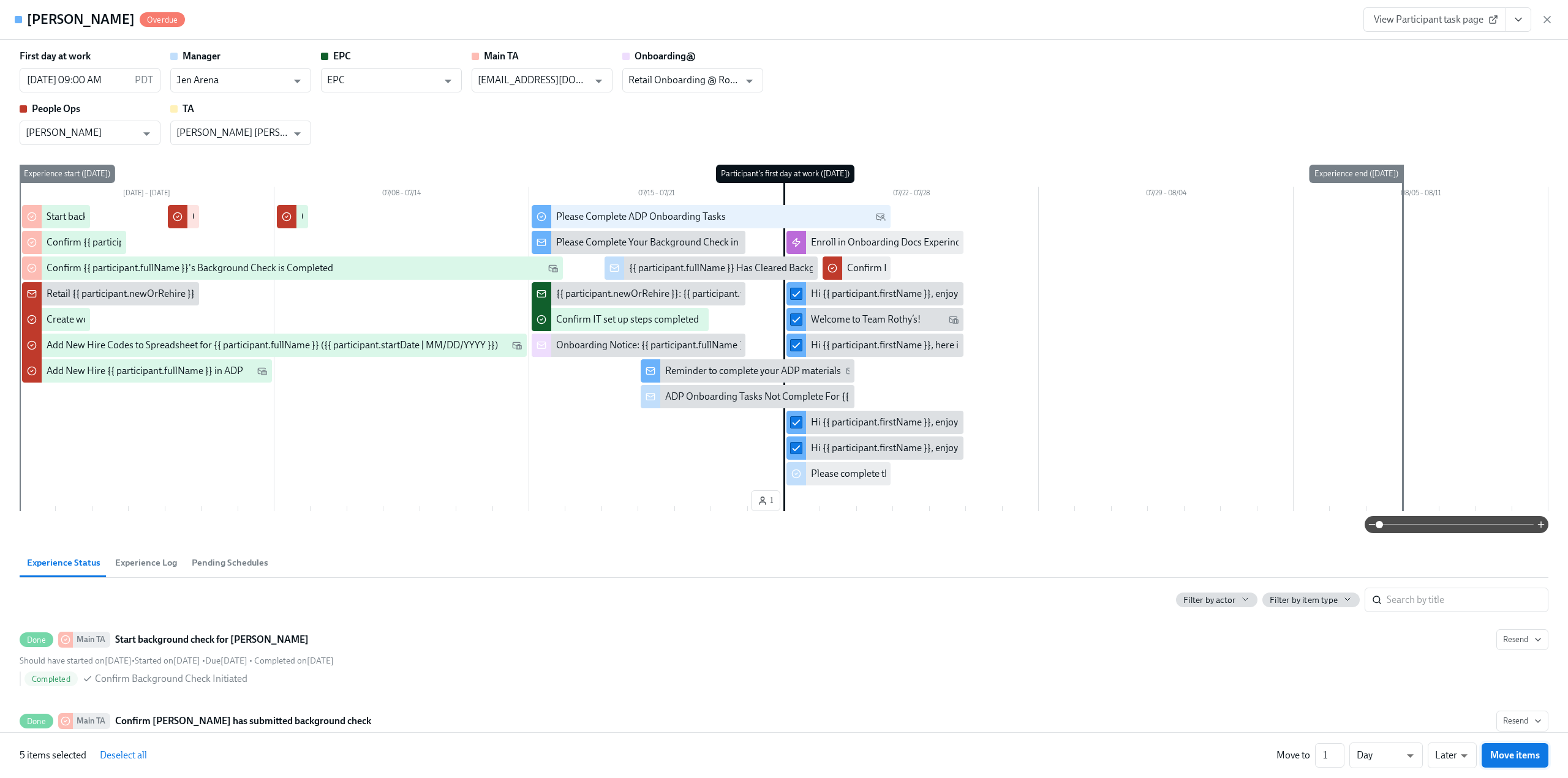 click on "Move items" at bounding box center [1515, 755] 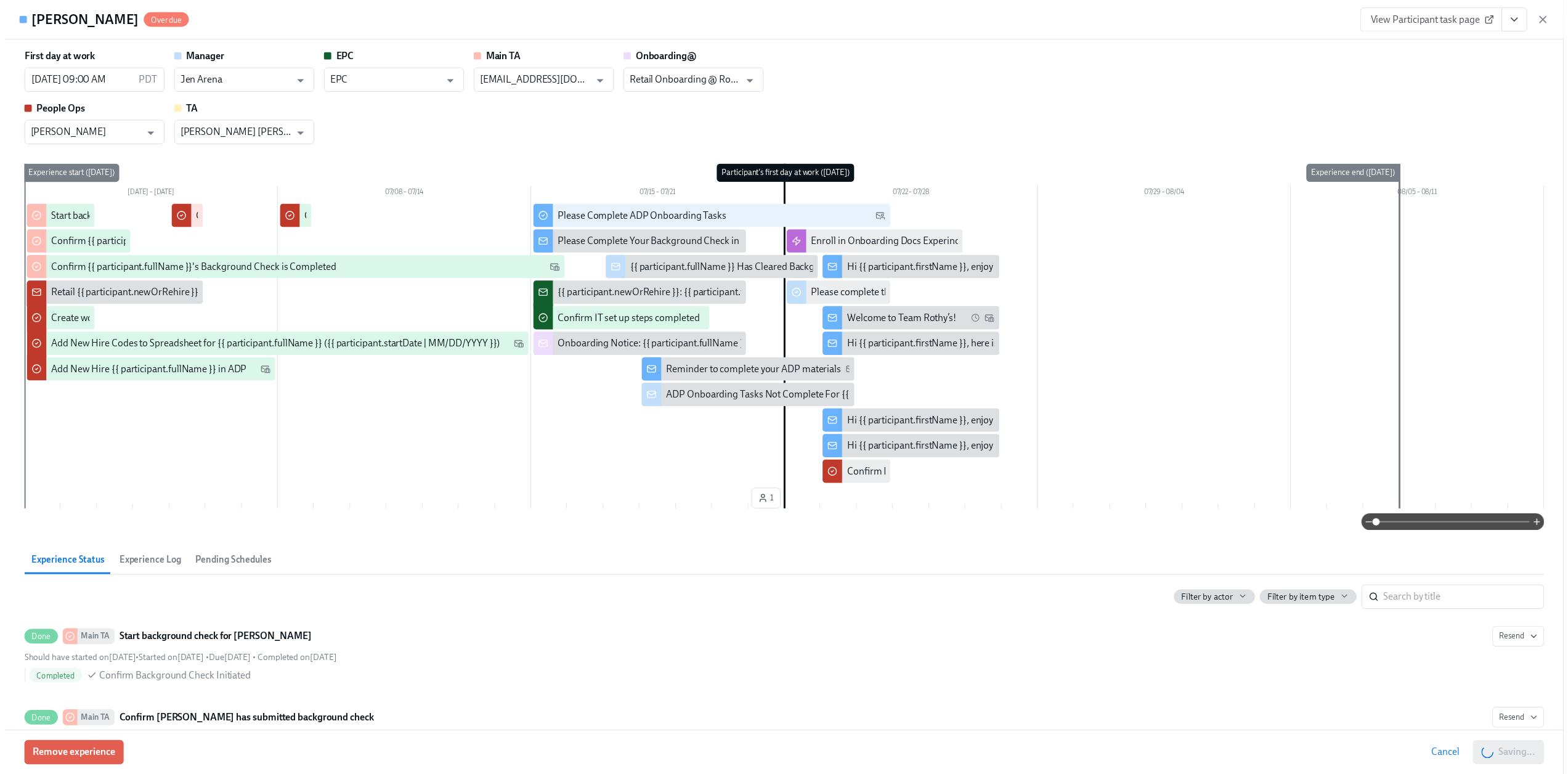 scroll, scrollTop: 0, scrollLeft: 8215, axis: horizontal 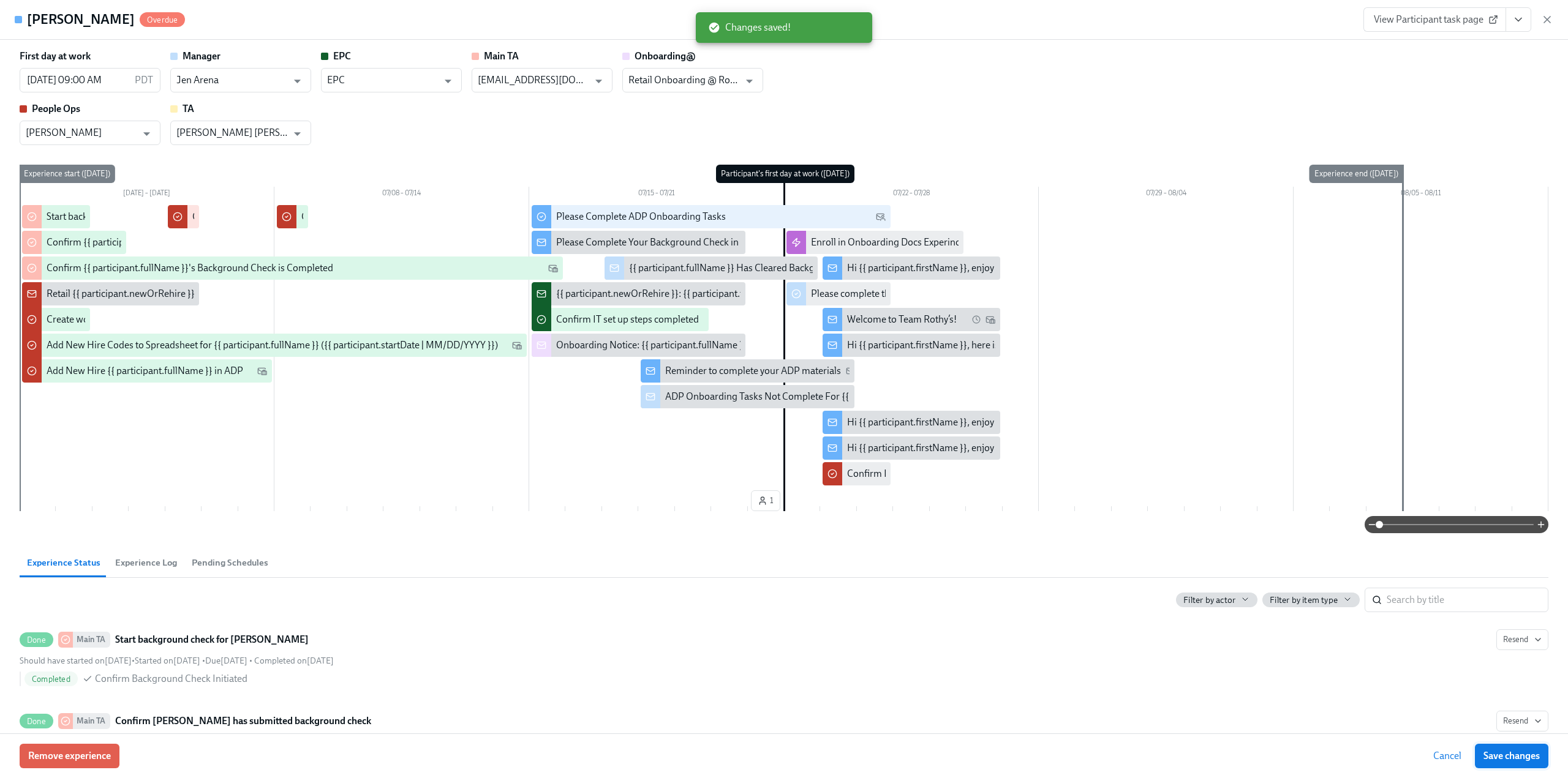 click on "Save changes" at bounding box center [1512, 756] 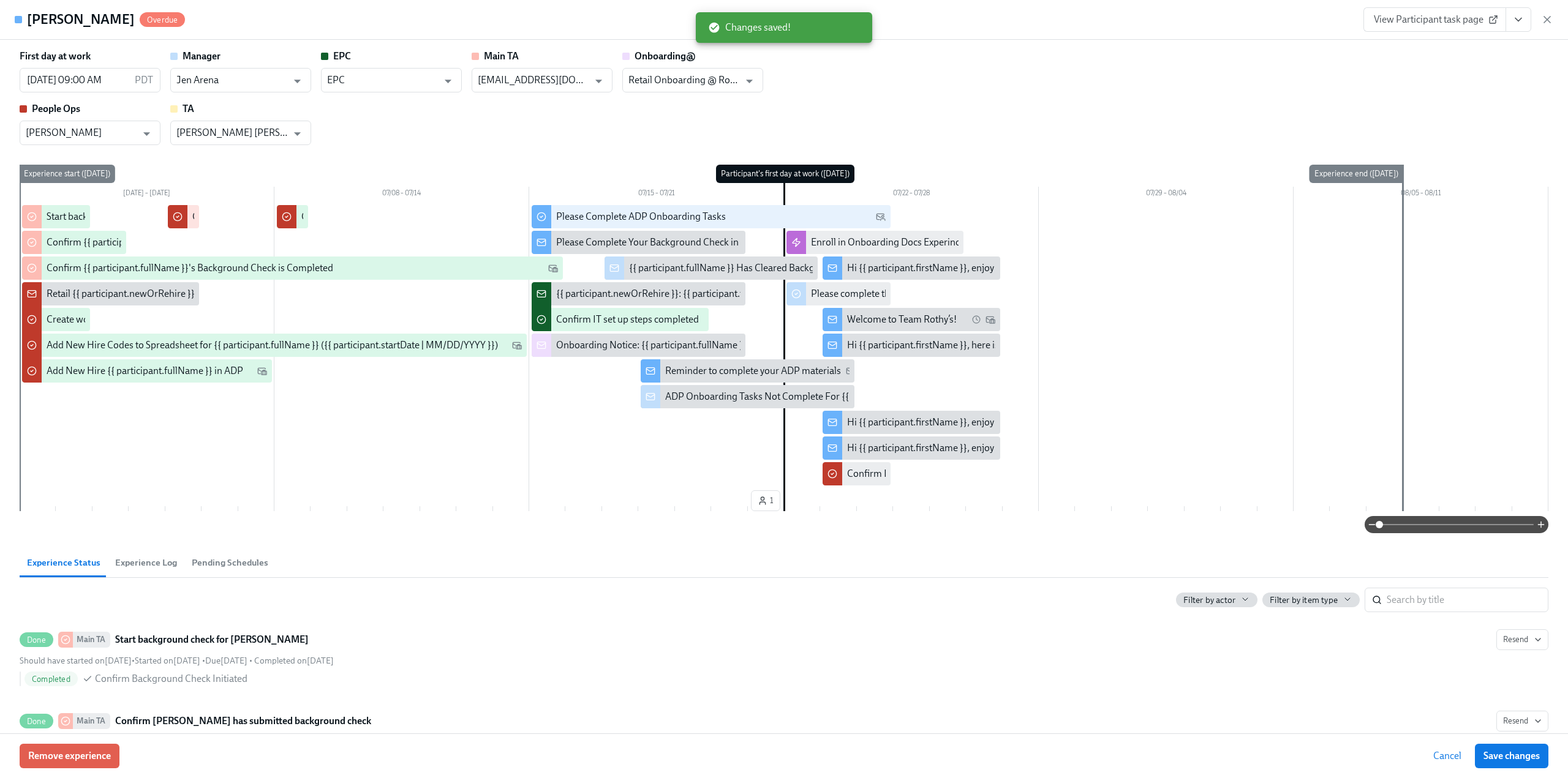 click on "View Participant task page" at bounding box center [1458, 20] 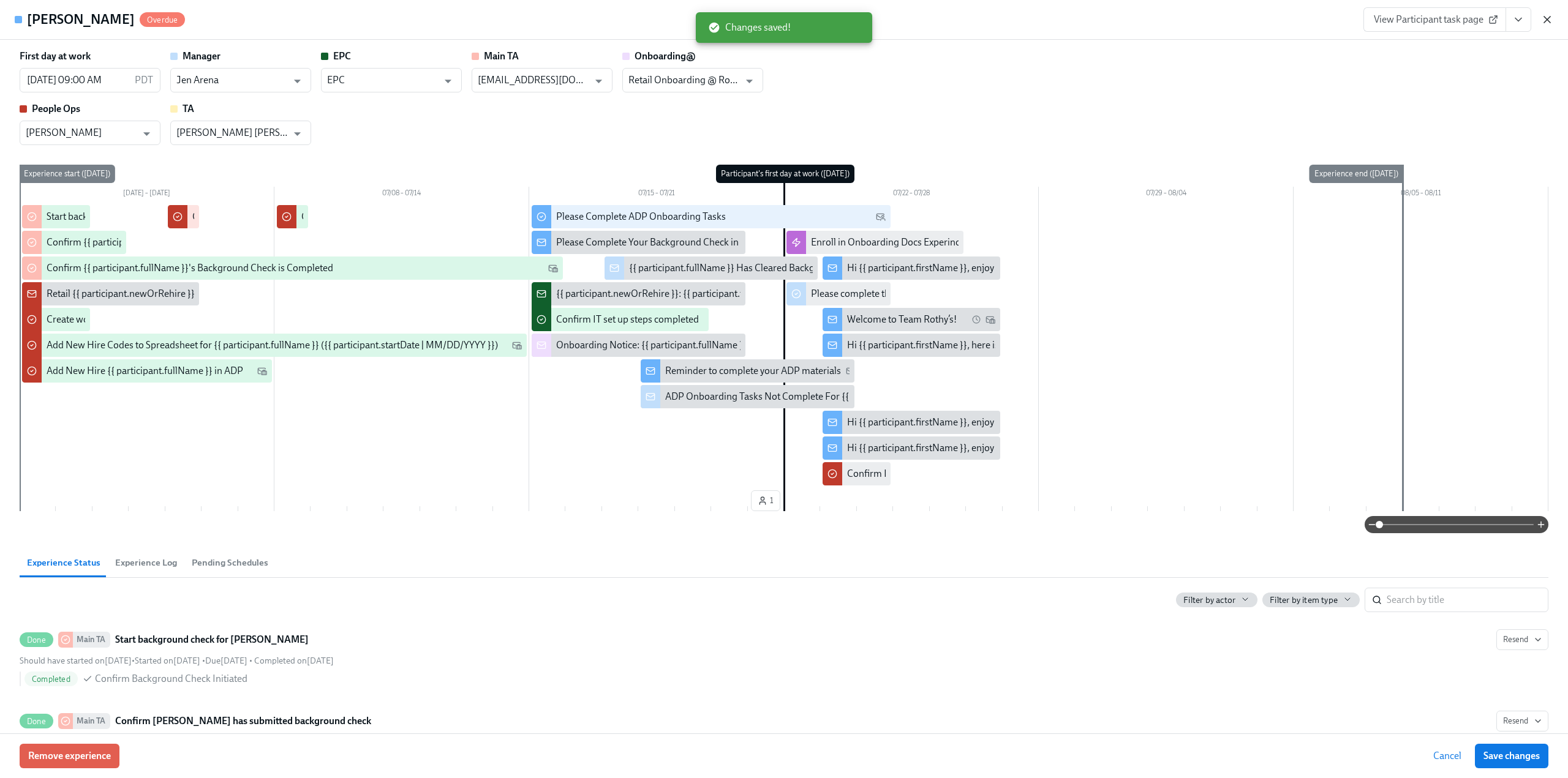 click 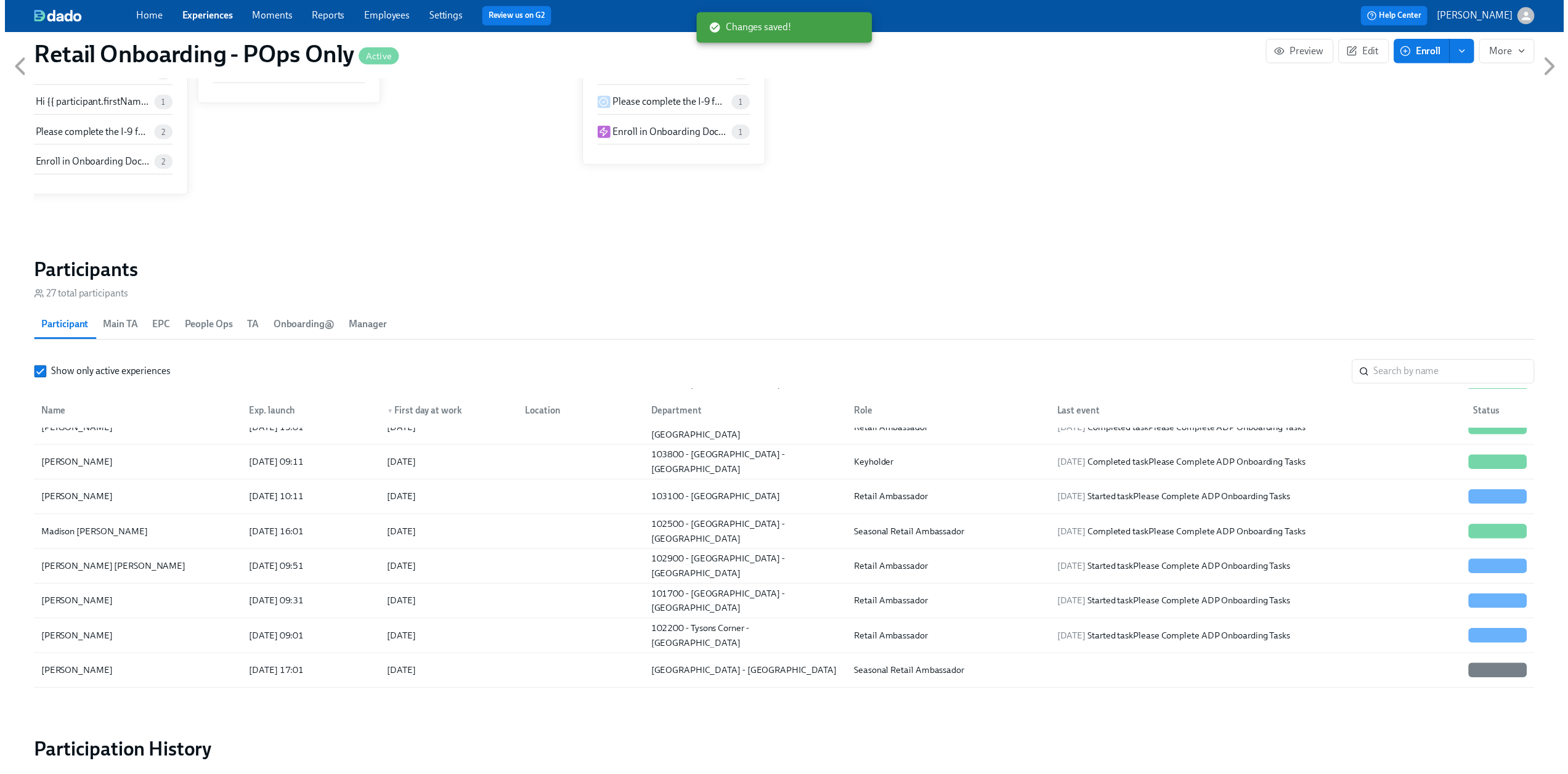 scroll, scrollTop: 0, scrollLeft: 8207, axis: horizontal 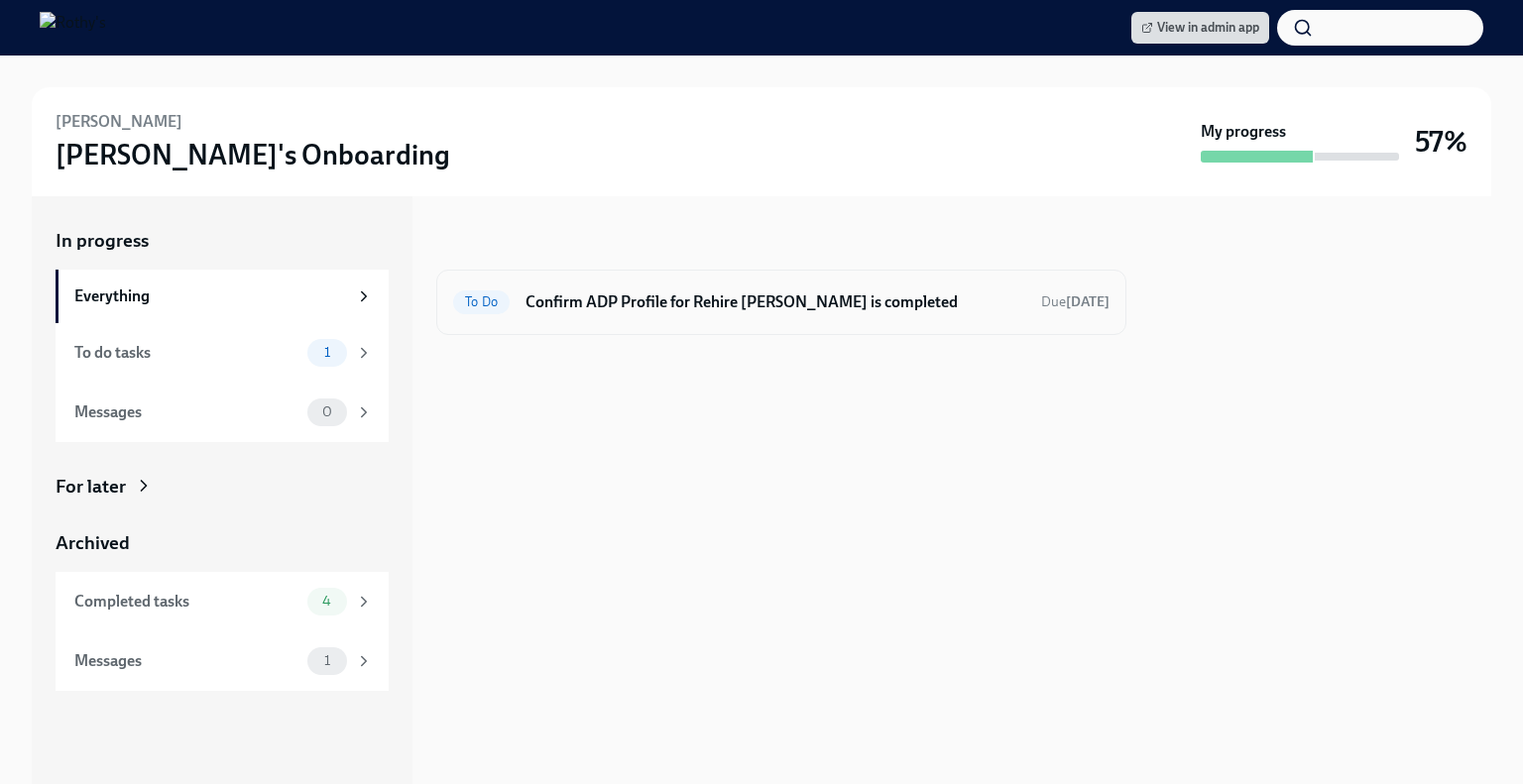 click on "To Do Confirm ADP Profile for Rehire Roneil Smith is completed Due  tomorrow" at bounding box center [781, 302] 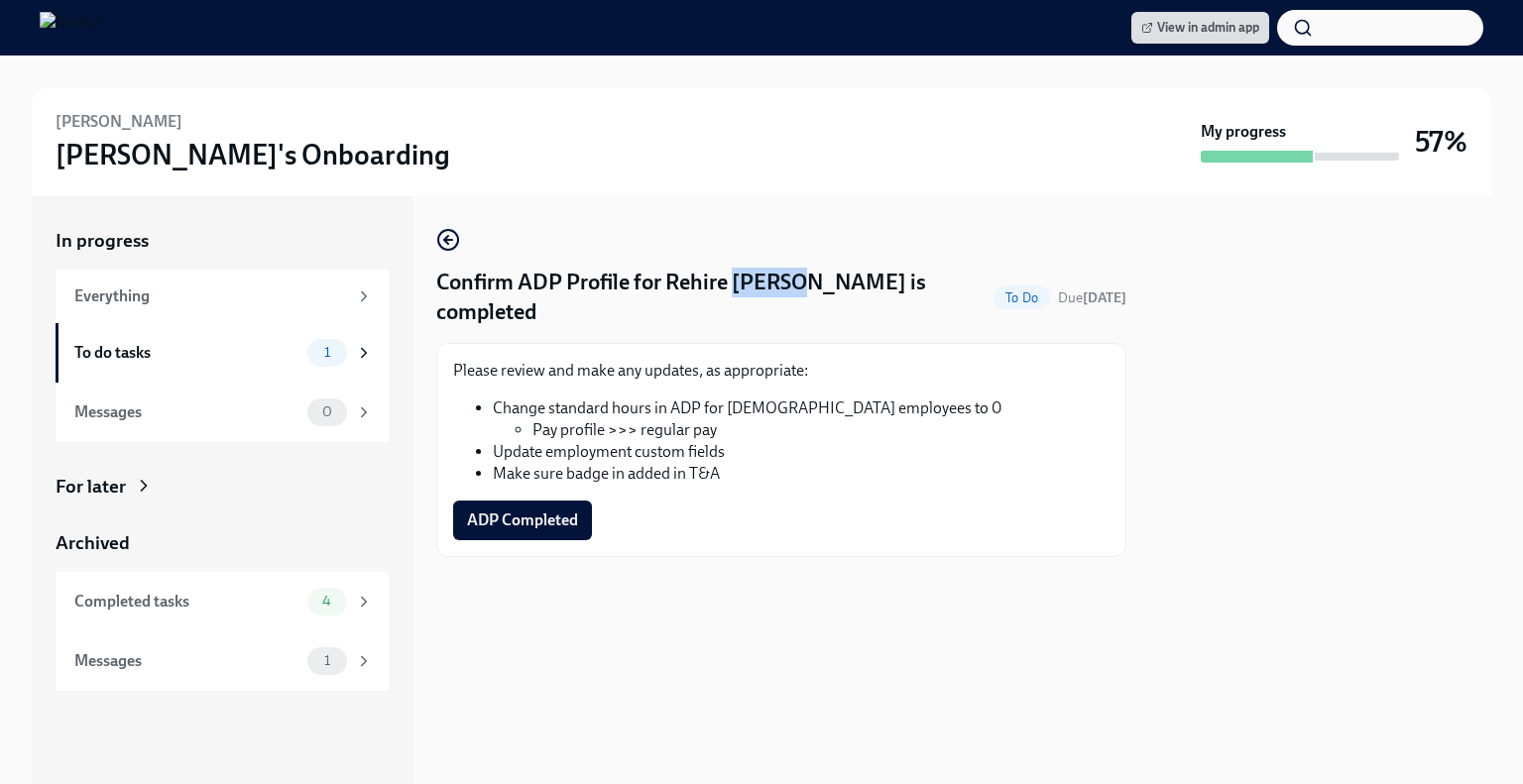 click on "ADP Completed" at bounding box center [523, 520] 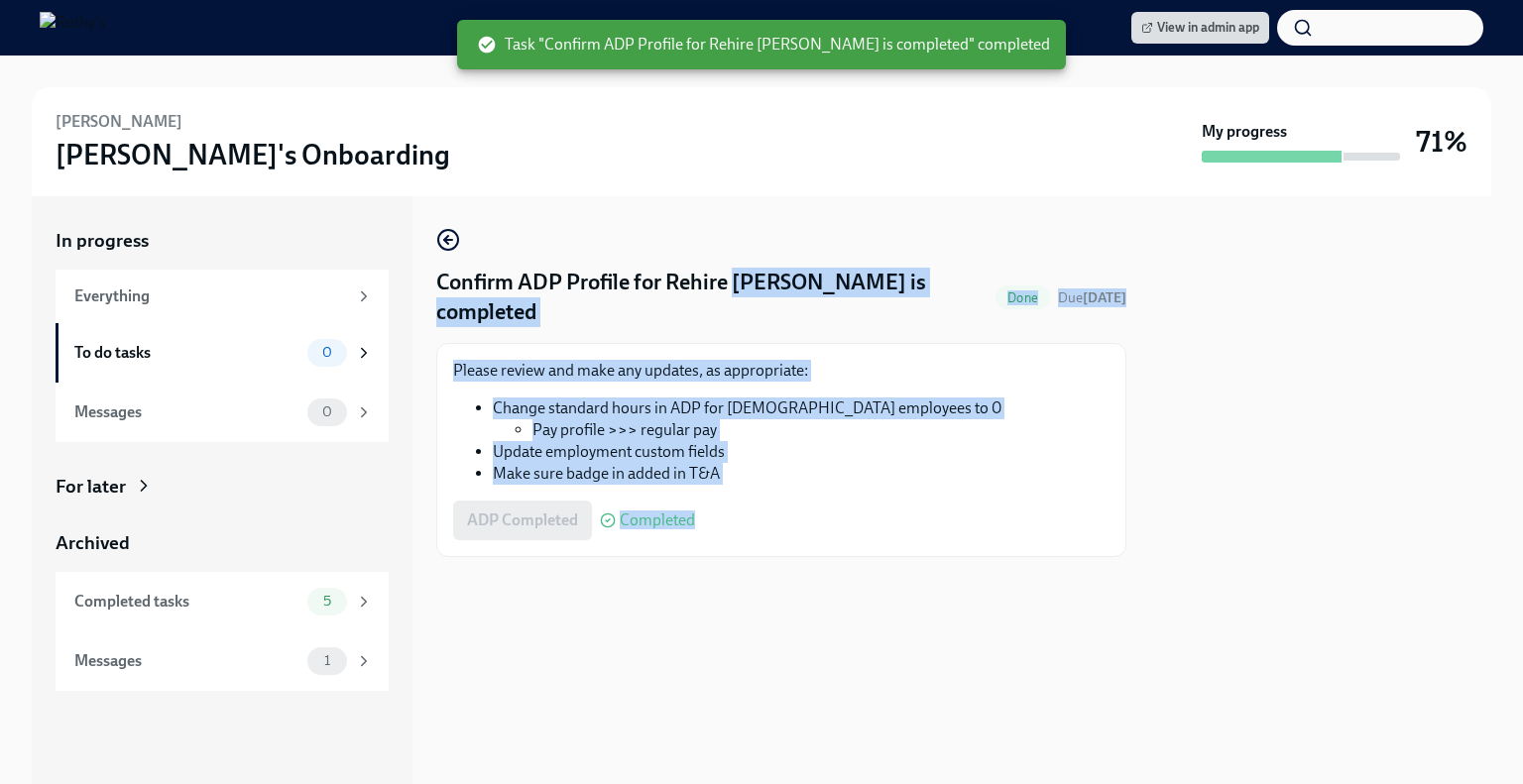 click on "Please review and make any updates, as appropriate:
Change standard hours in ADP for hourly employees to 0
Pay profile >>> regular pay
Update employment custom fields
Make sure badge in added in T&A
ADP Completed Completed" at bounding box center (781, 450) 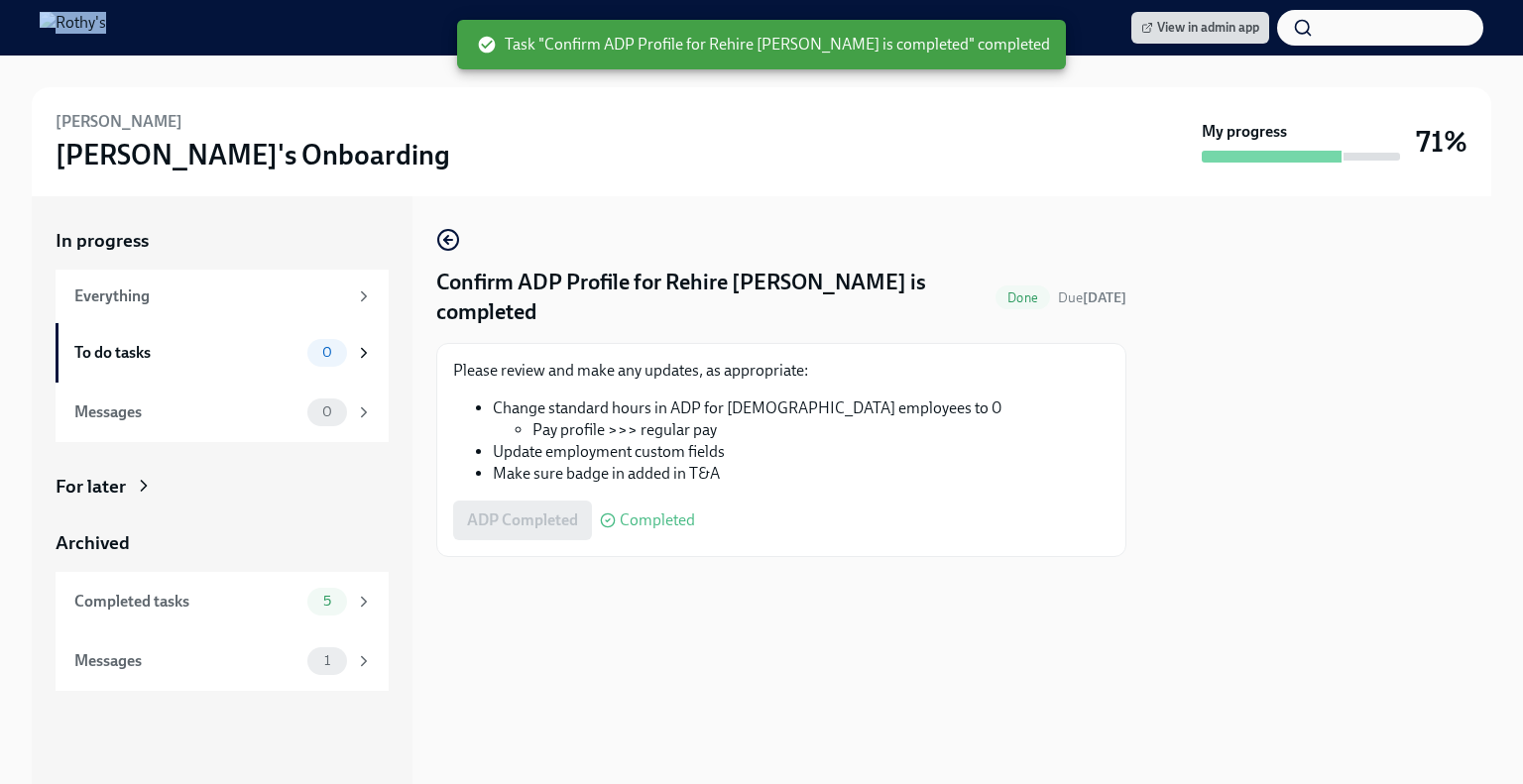 drag, startPoint x: 433, startPoint y: -12, endPoint x: 436, endPoint y: 62, distance: 74.060786 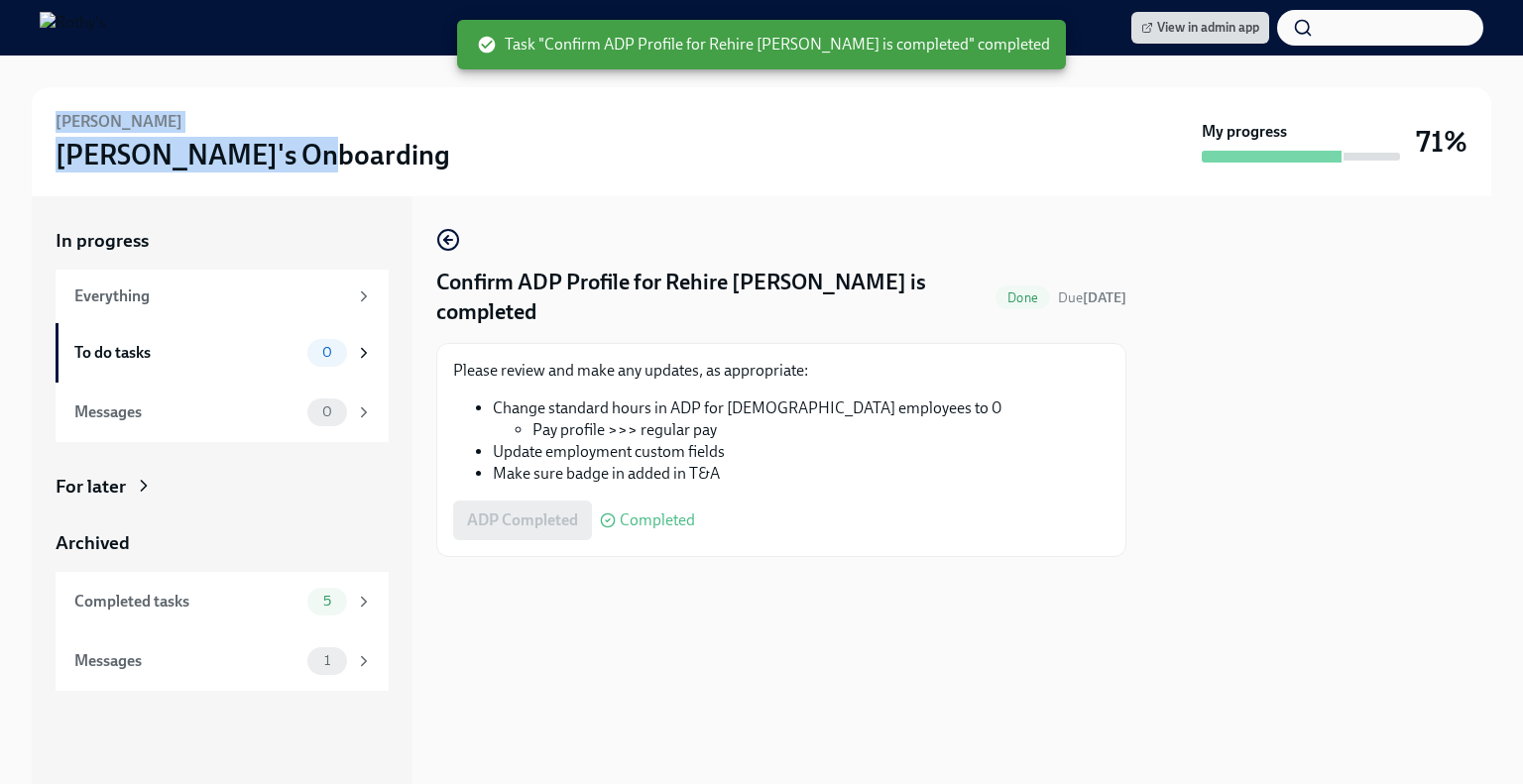 click on "Roneil Smith Rothy's Onboarding My progress 71%" at bounding box center (762, 126) 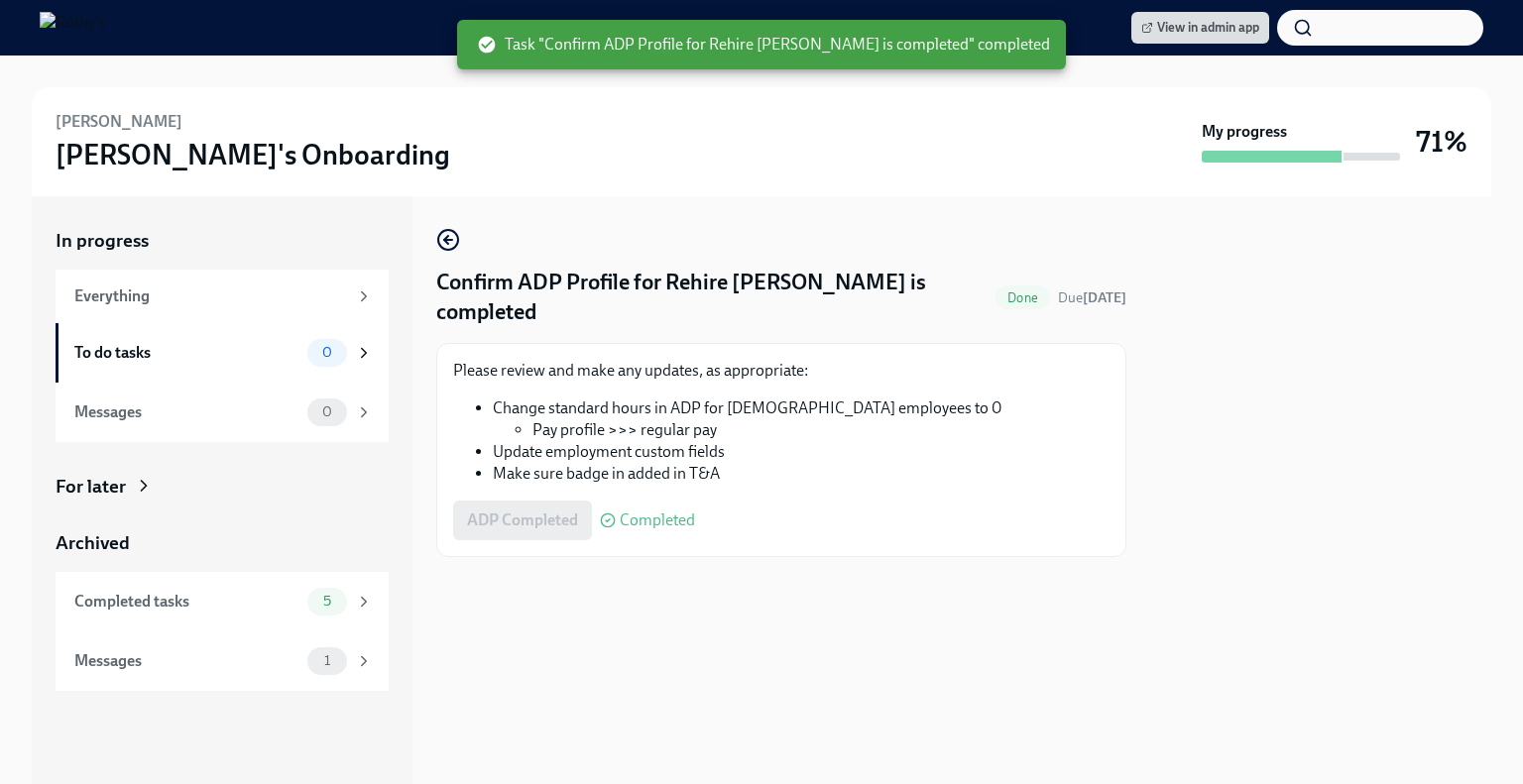 drag, startPoint x: 319, startPoint y: 20, endPoint x: 385, endPoint y: -17, distance: 75.66373 